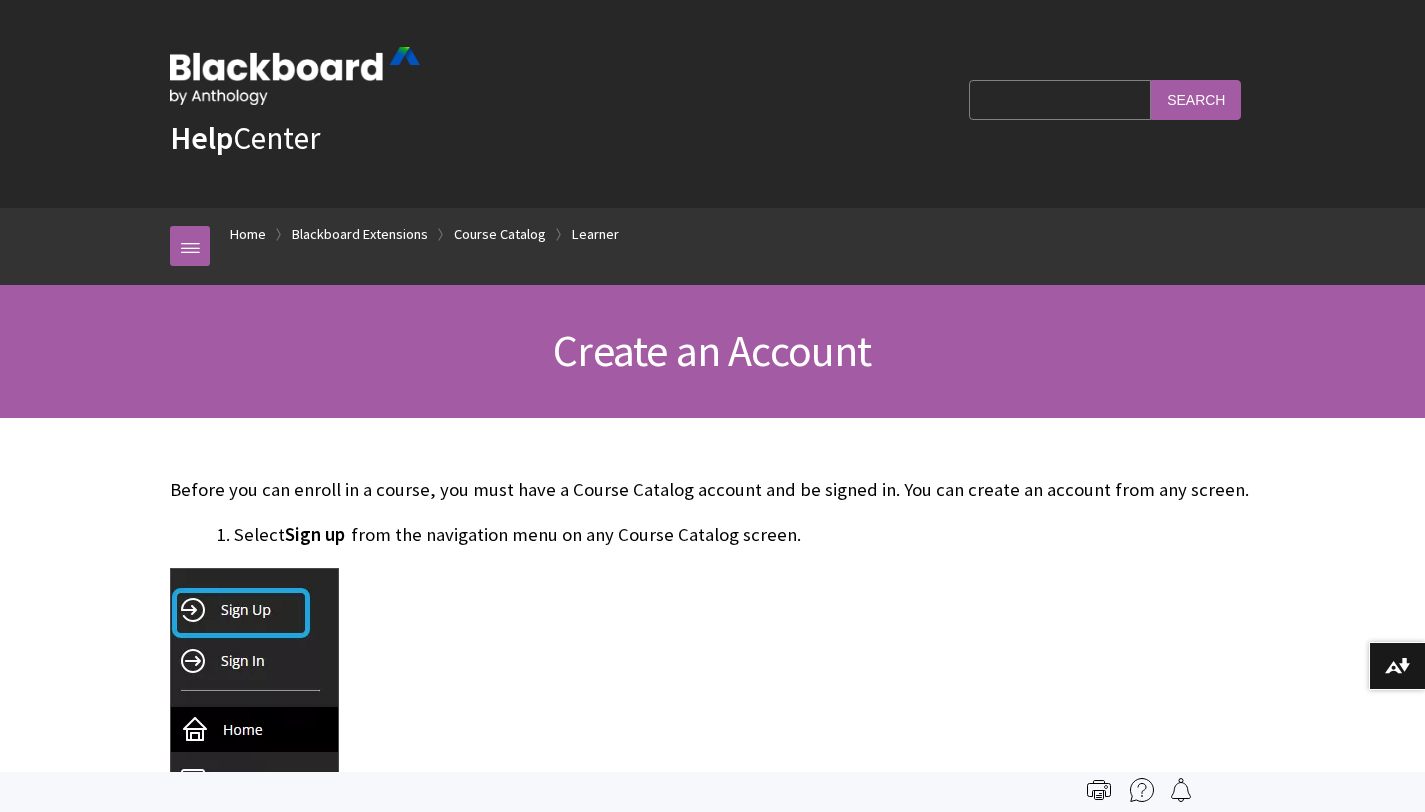 scroll, scrollTop: 0, scrollLeft: 0, axis: both 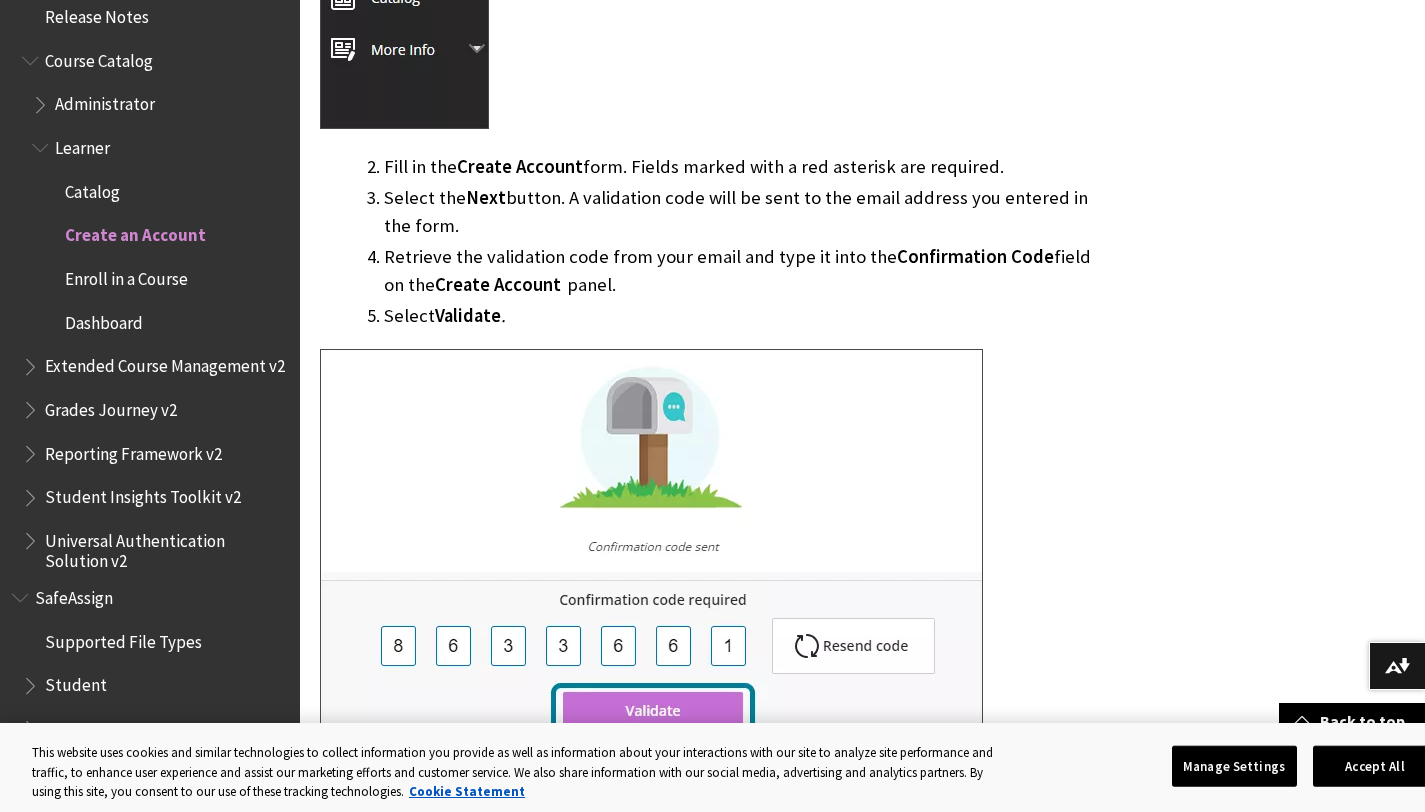 drag, startPoint x: 1439, startPoint y: 130, endPoint x: 1423, endPoint y: 393, distance: 263.48624 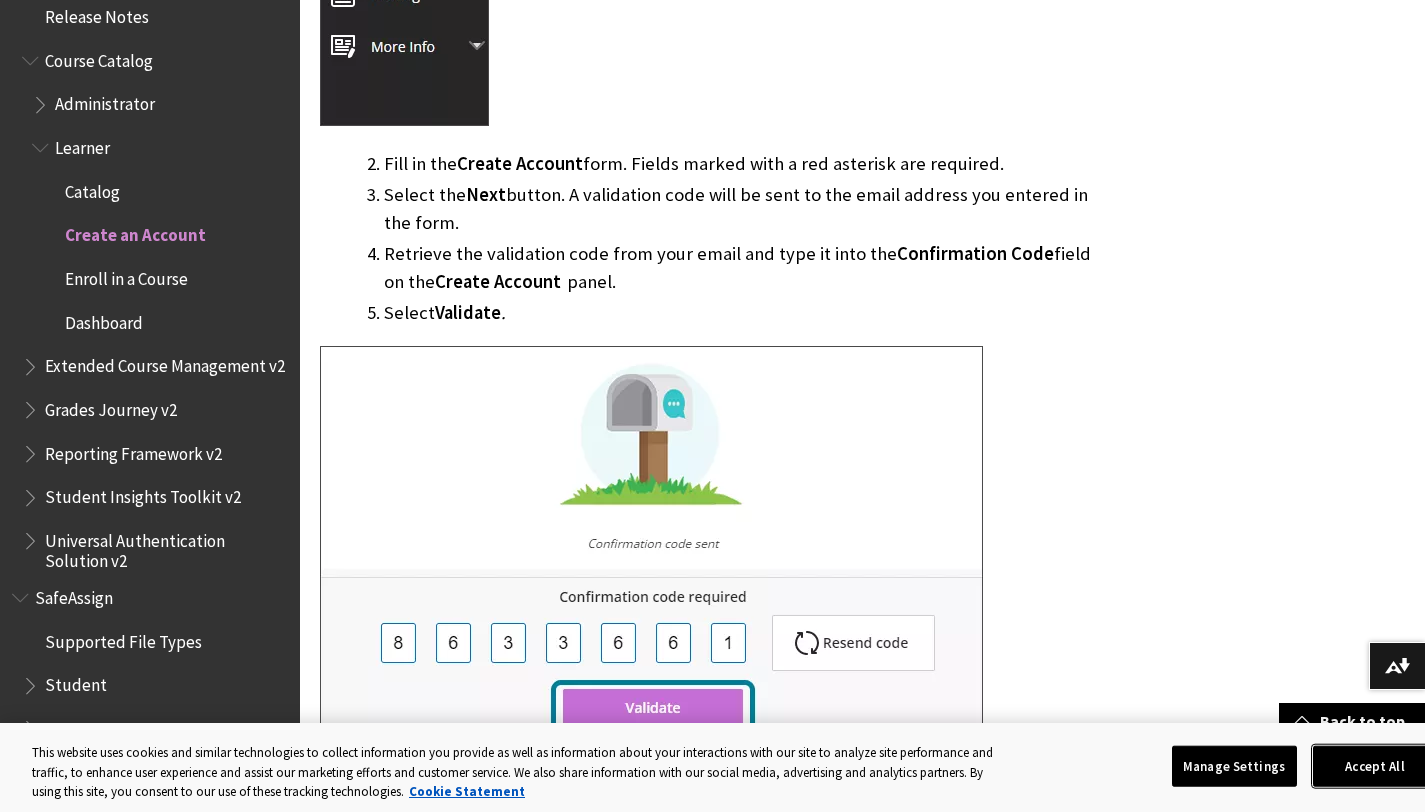click on "Accept All" at bounding box center [1375, 766] 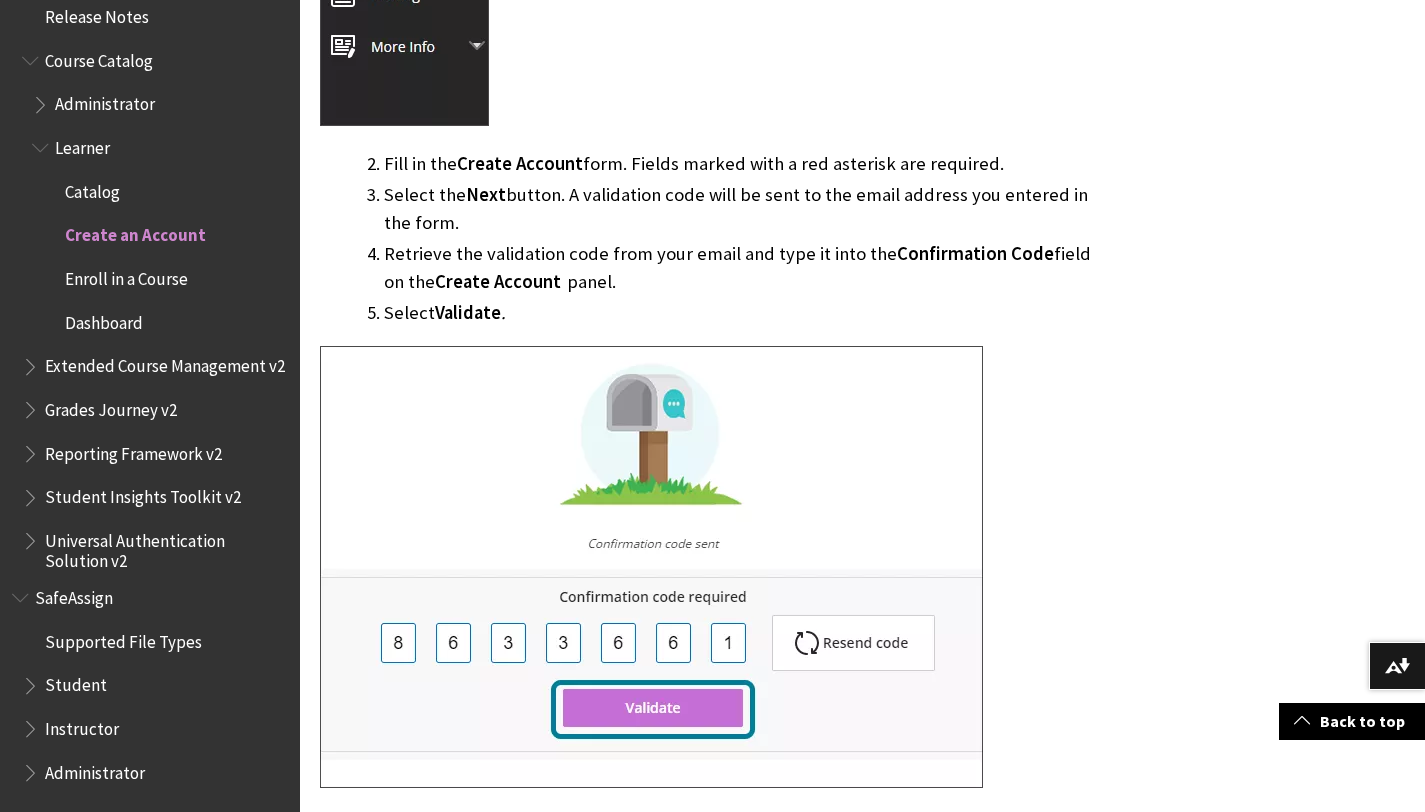 click on "Create an Account" at bounding box center (135, 232) 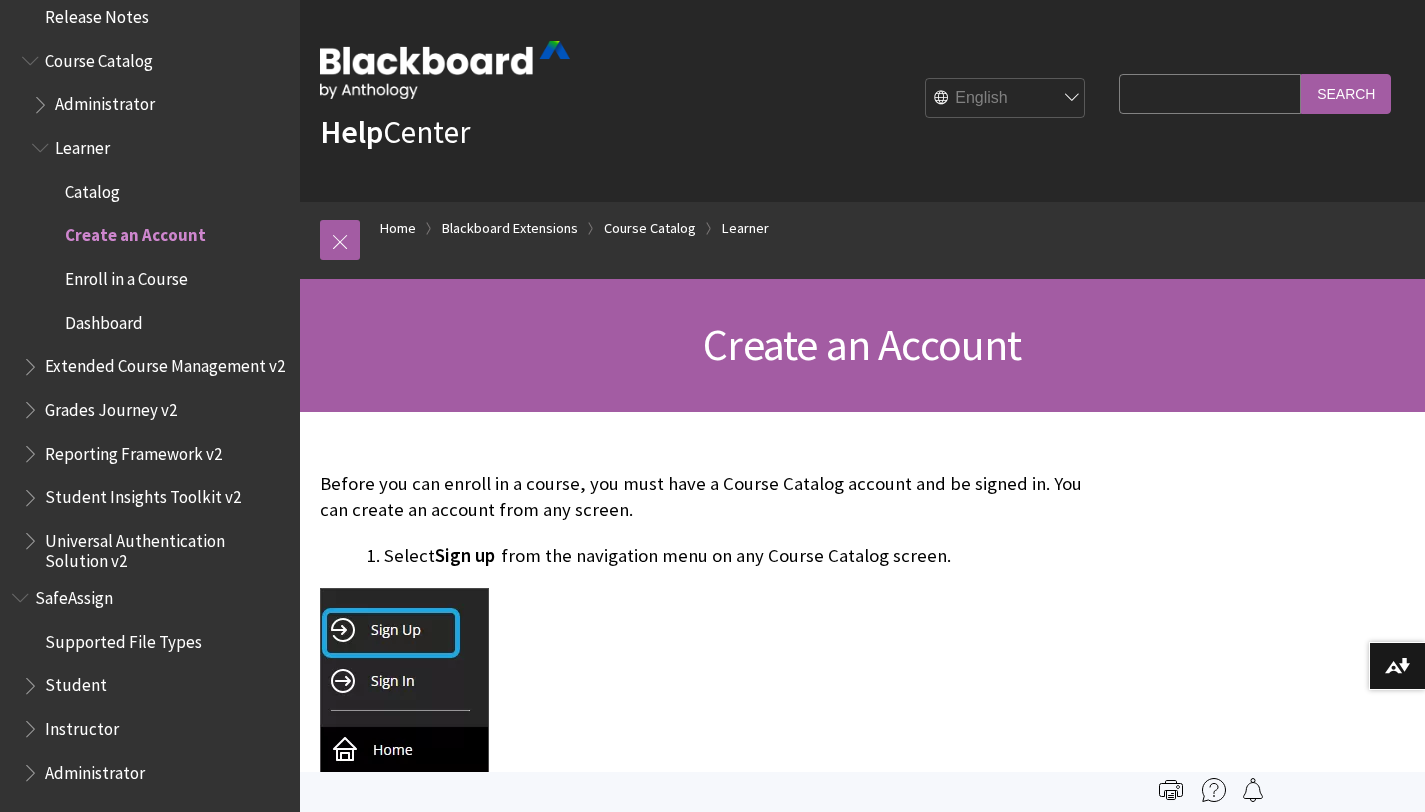 scroll, scrollTop: 0, scrollLeft: 0, axis: both 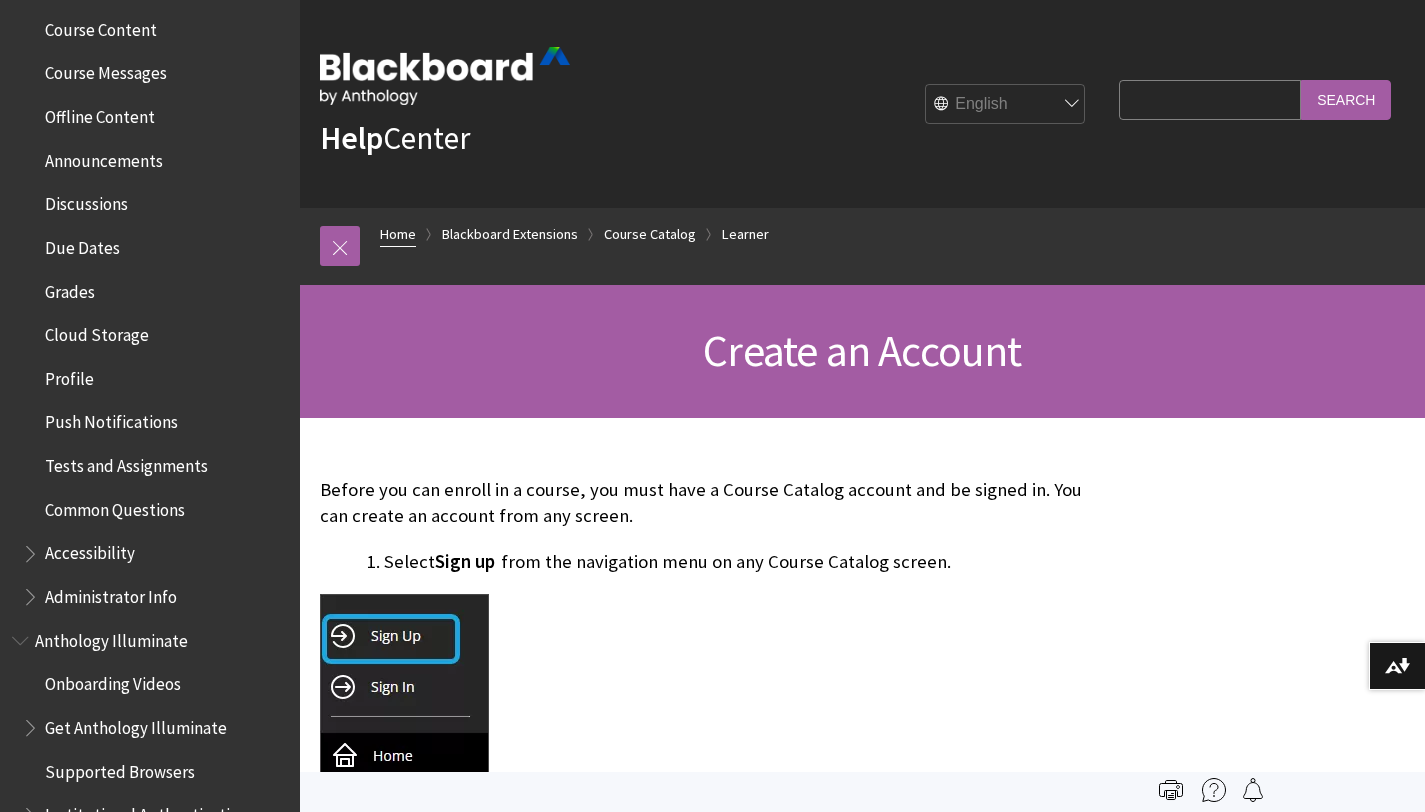 click on "Home" at bounding box center [398, 234] 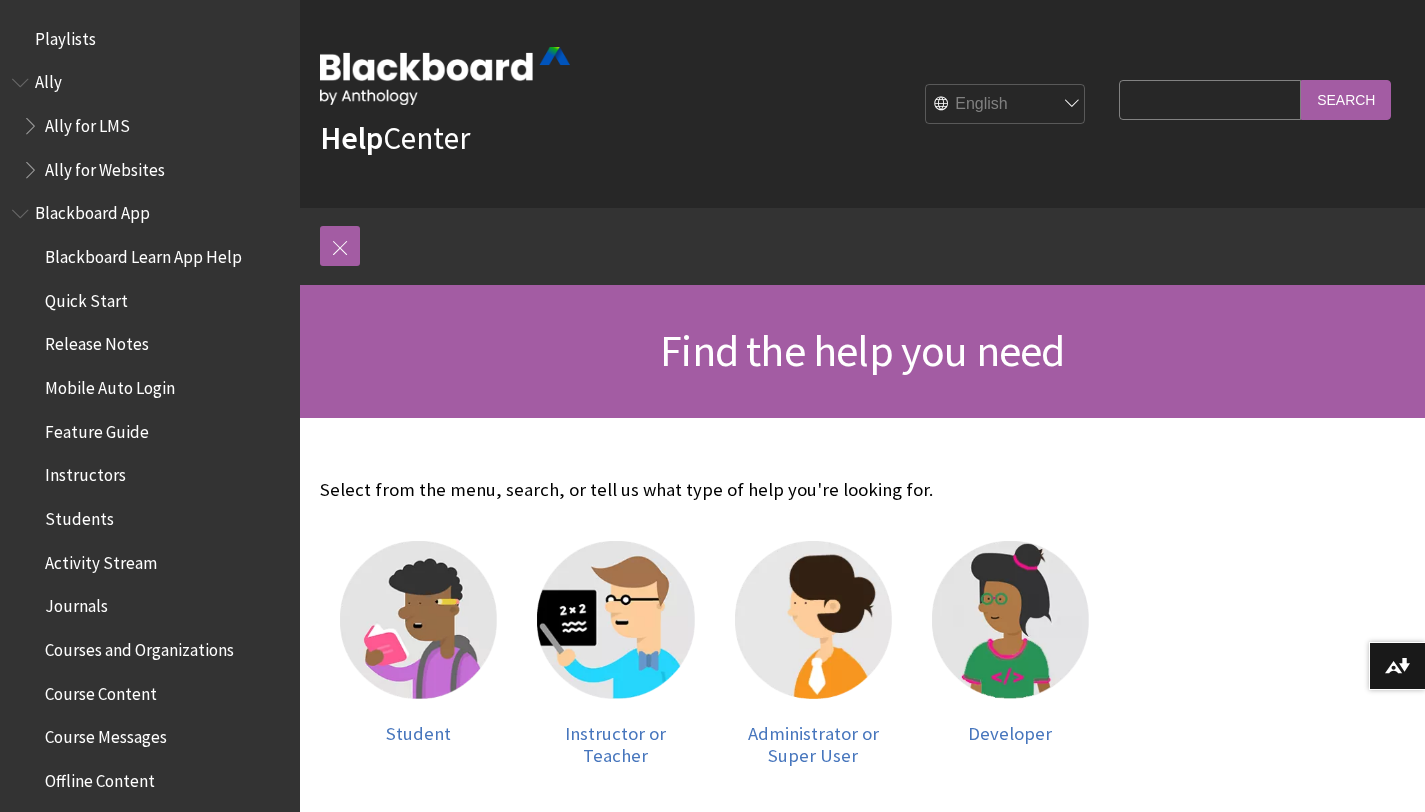 scroll, scrollTop: 0, scrollLeft: 0, axis: both 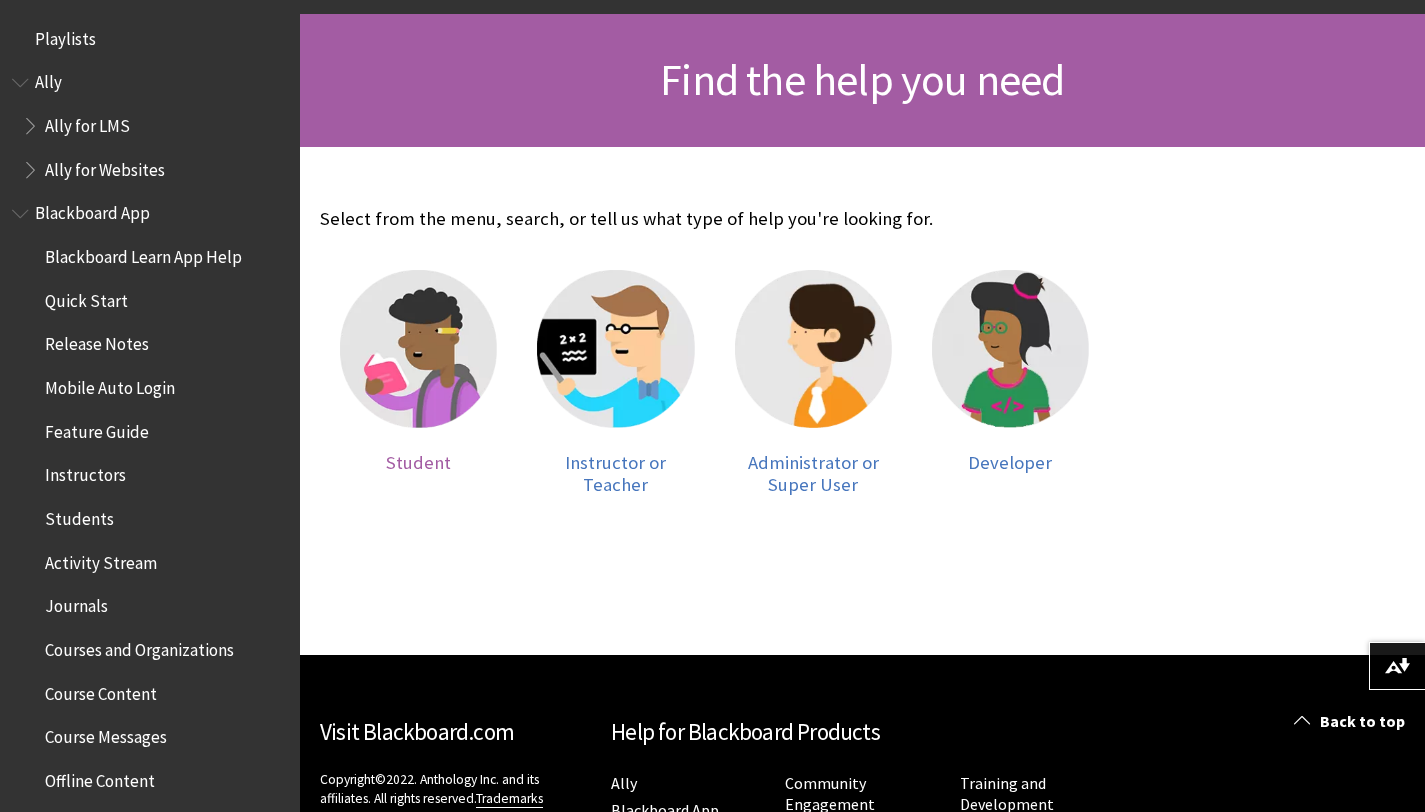 click on "Student" at bounding box center [418, 462] 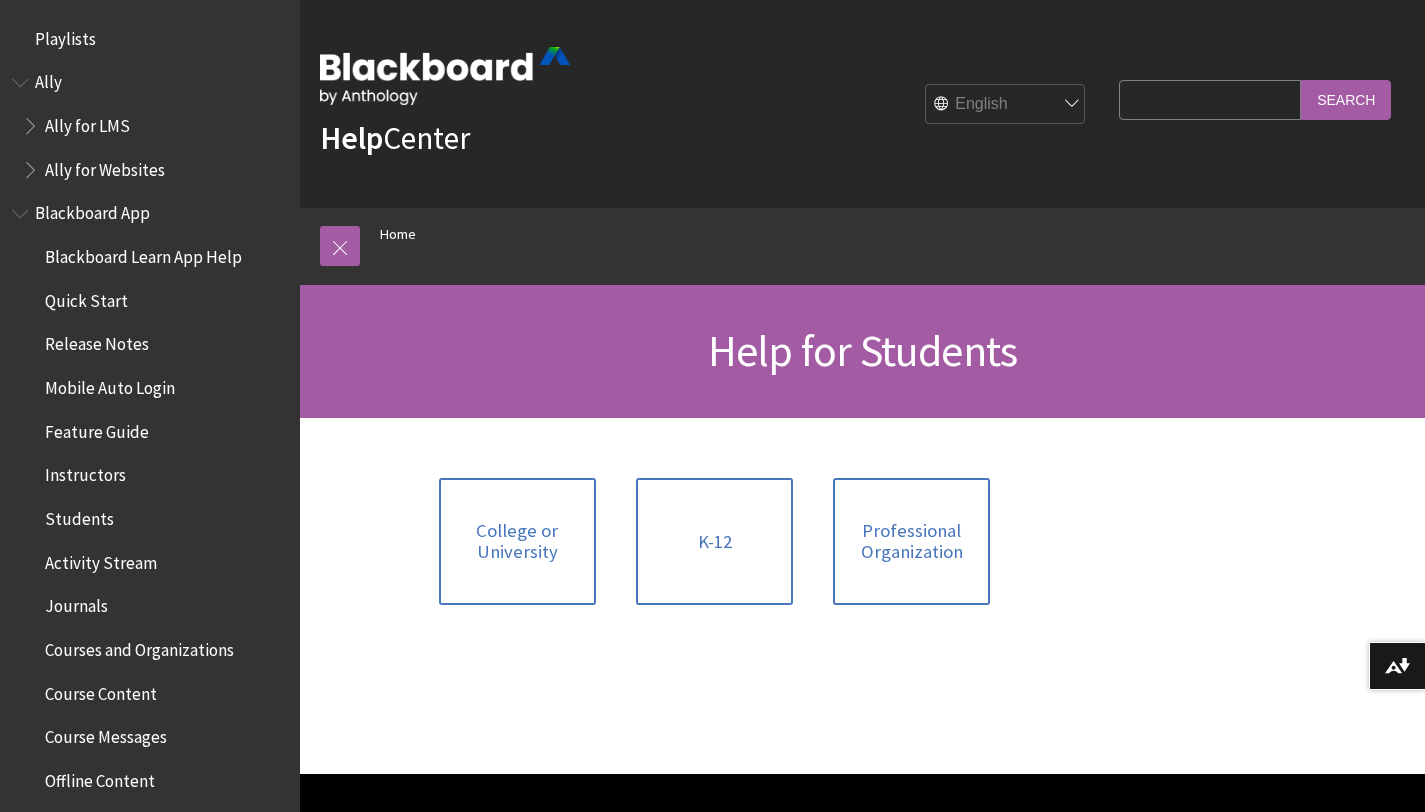 scroll, scrollTop: 0, scrollLeft: 0, axis: both 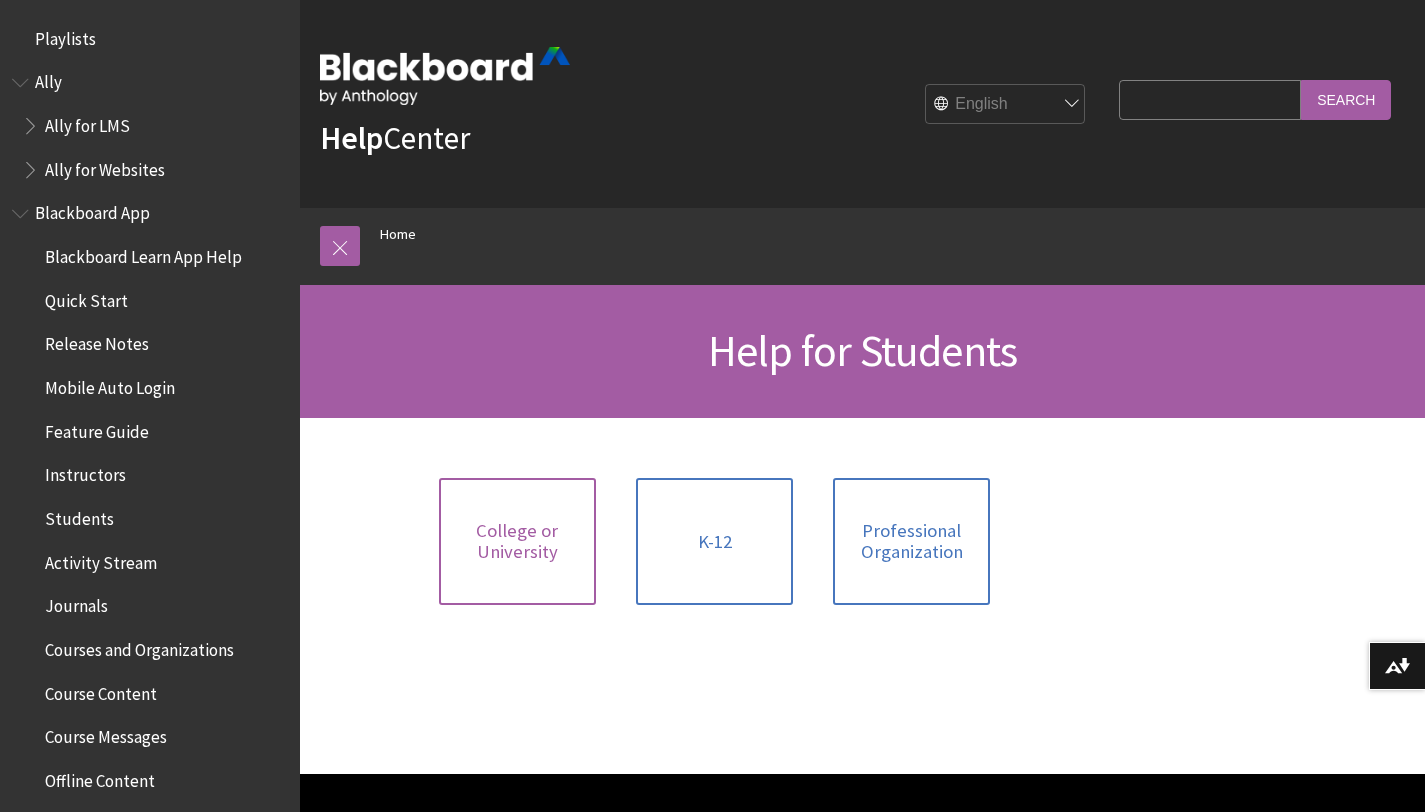 click on "College or University" at bounding box center [517, 541] 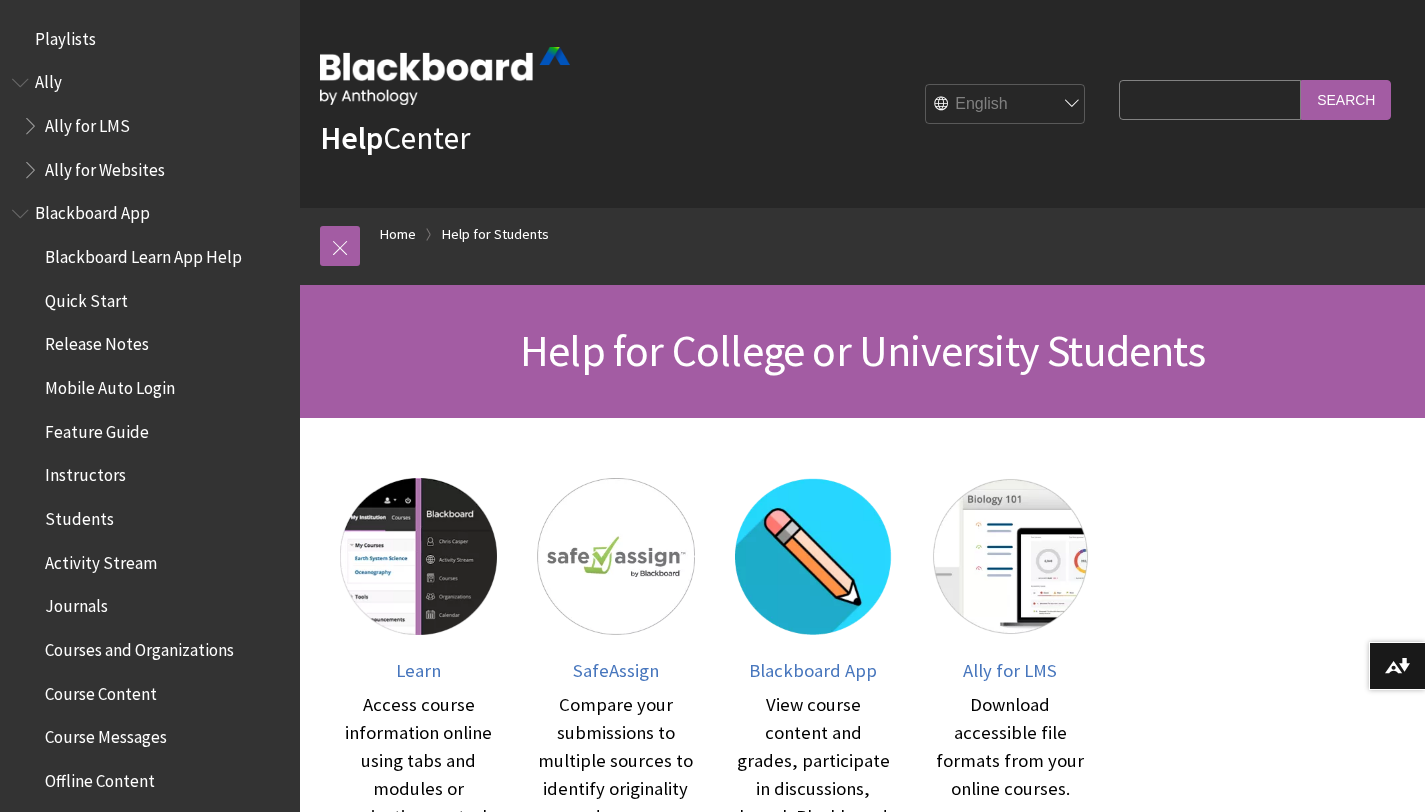 scroll, scrollTop: 0, scrollLeft: 0, axis: both 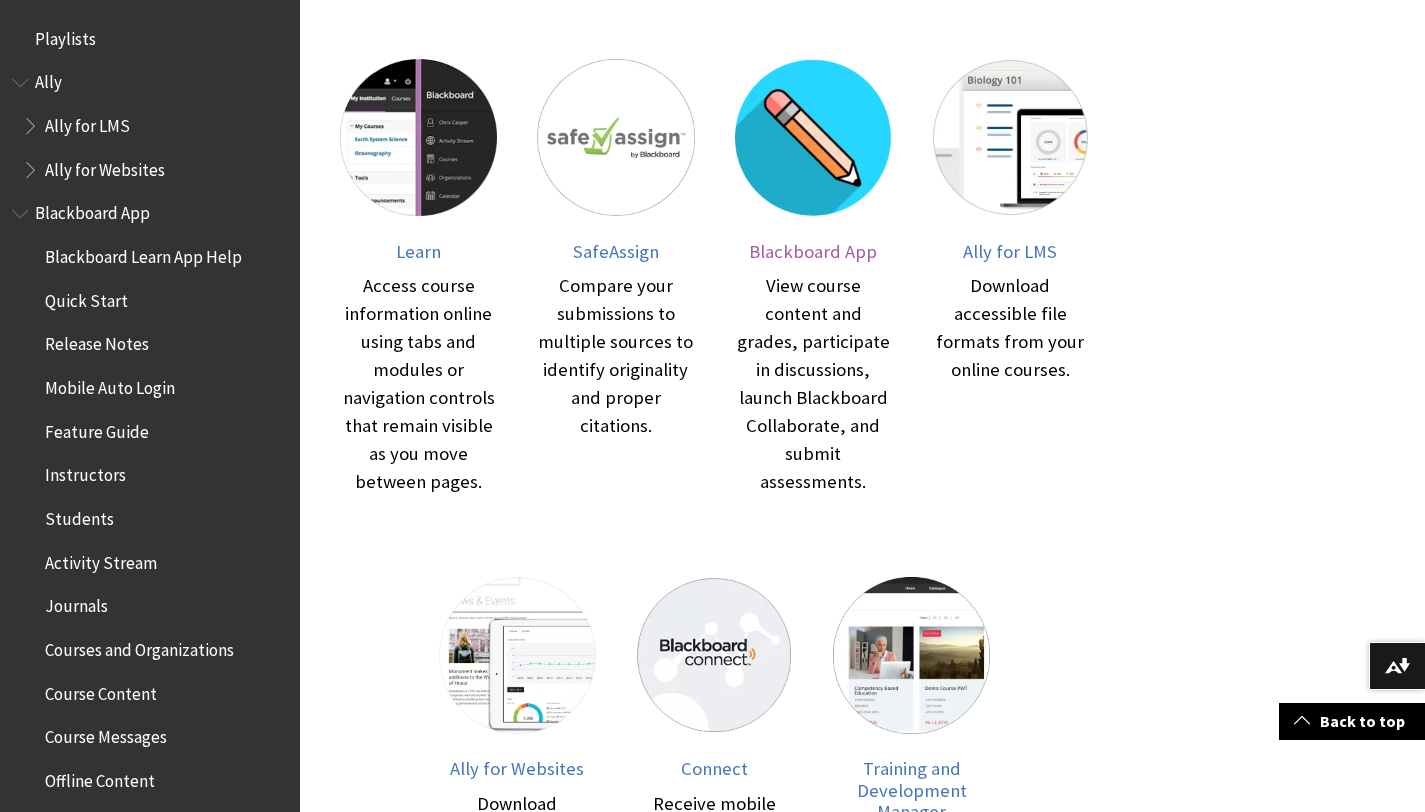 click on "Blackboard App" at bounding box center (813, 251) 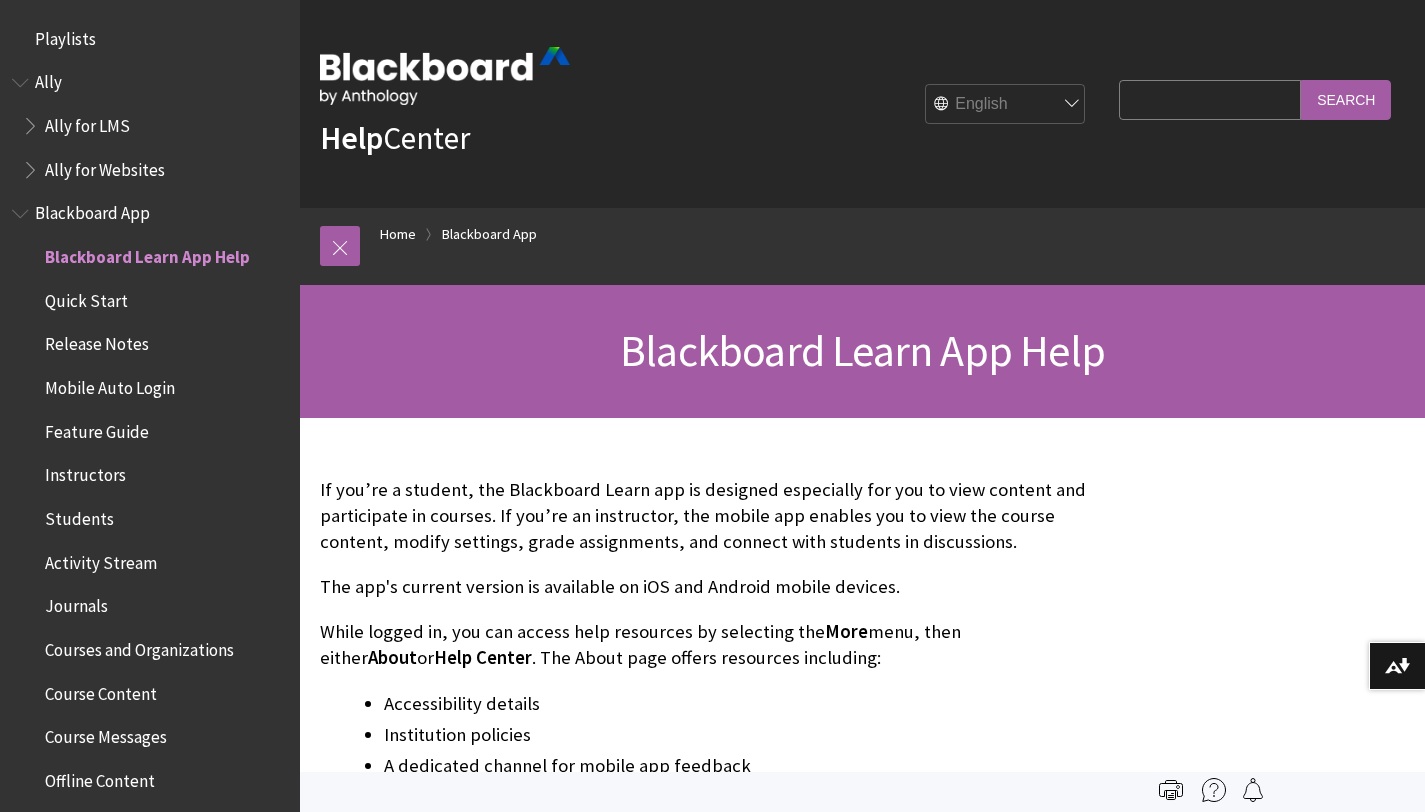scroll, scrollTop: 0, scrollLeft: 0, axis: both 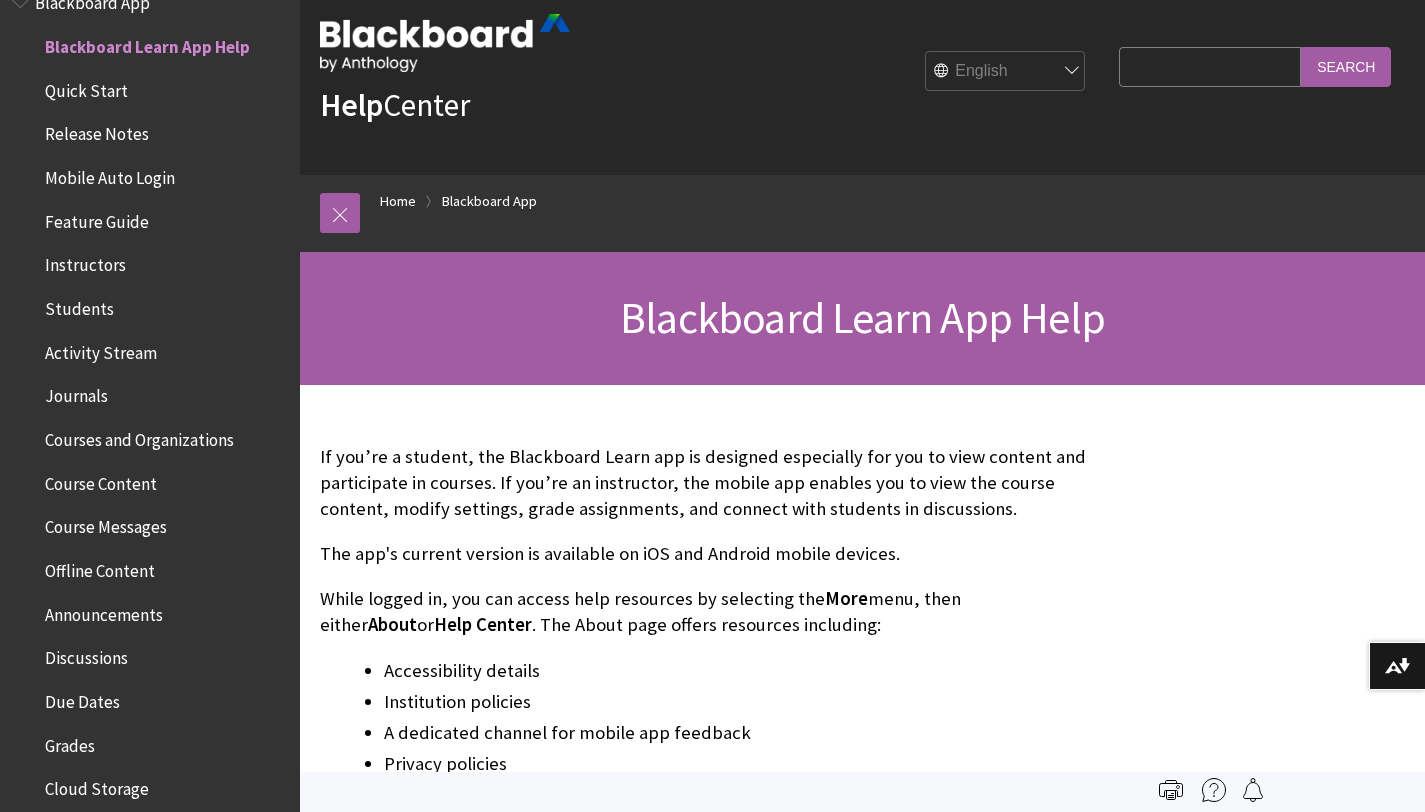 click on "More" at bounding box center (846, 598) 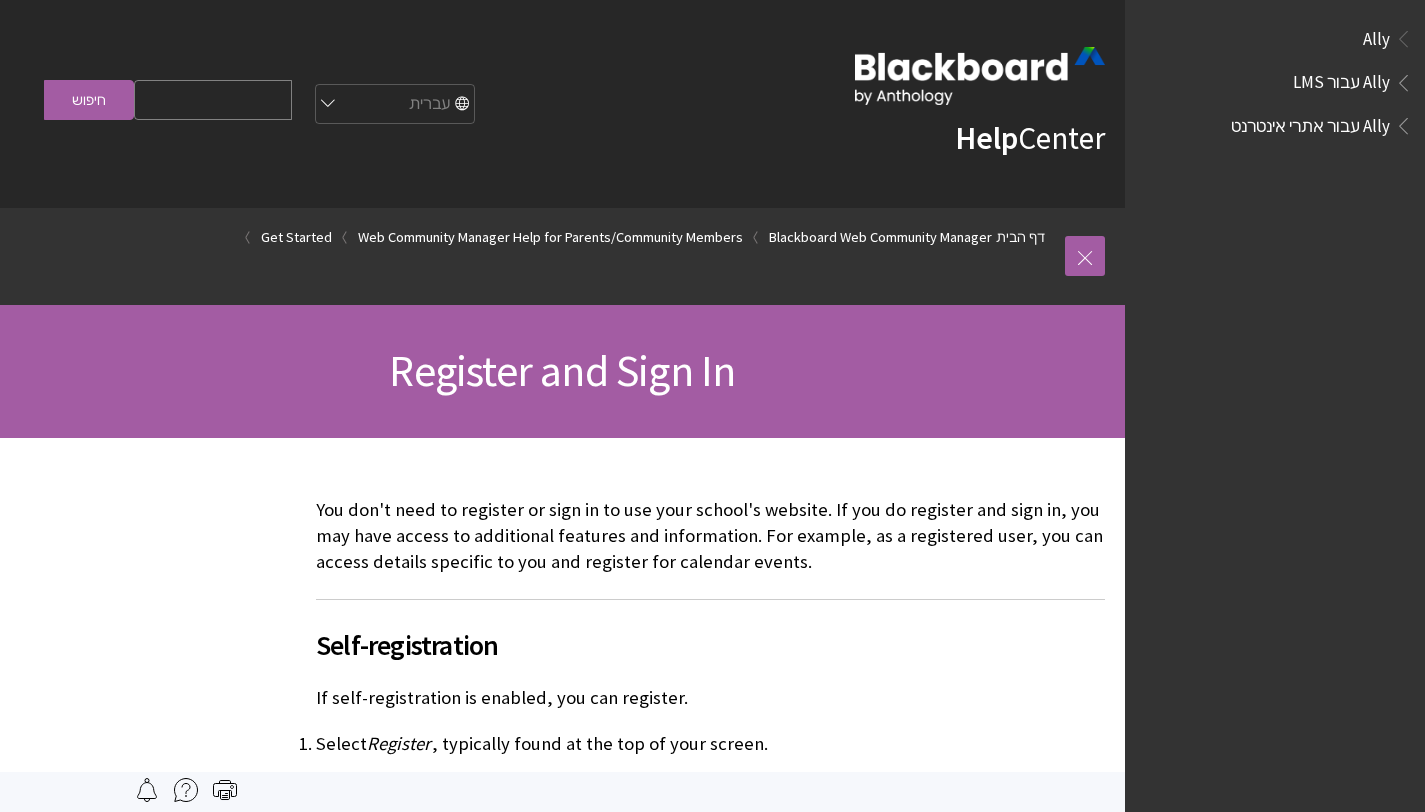 scroll, scrollTop: 0, scrollLeft: 0, axis: both 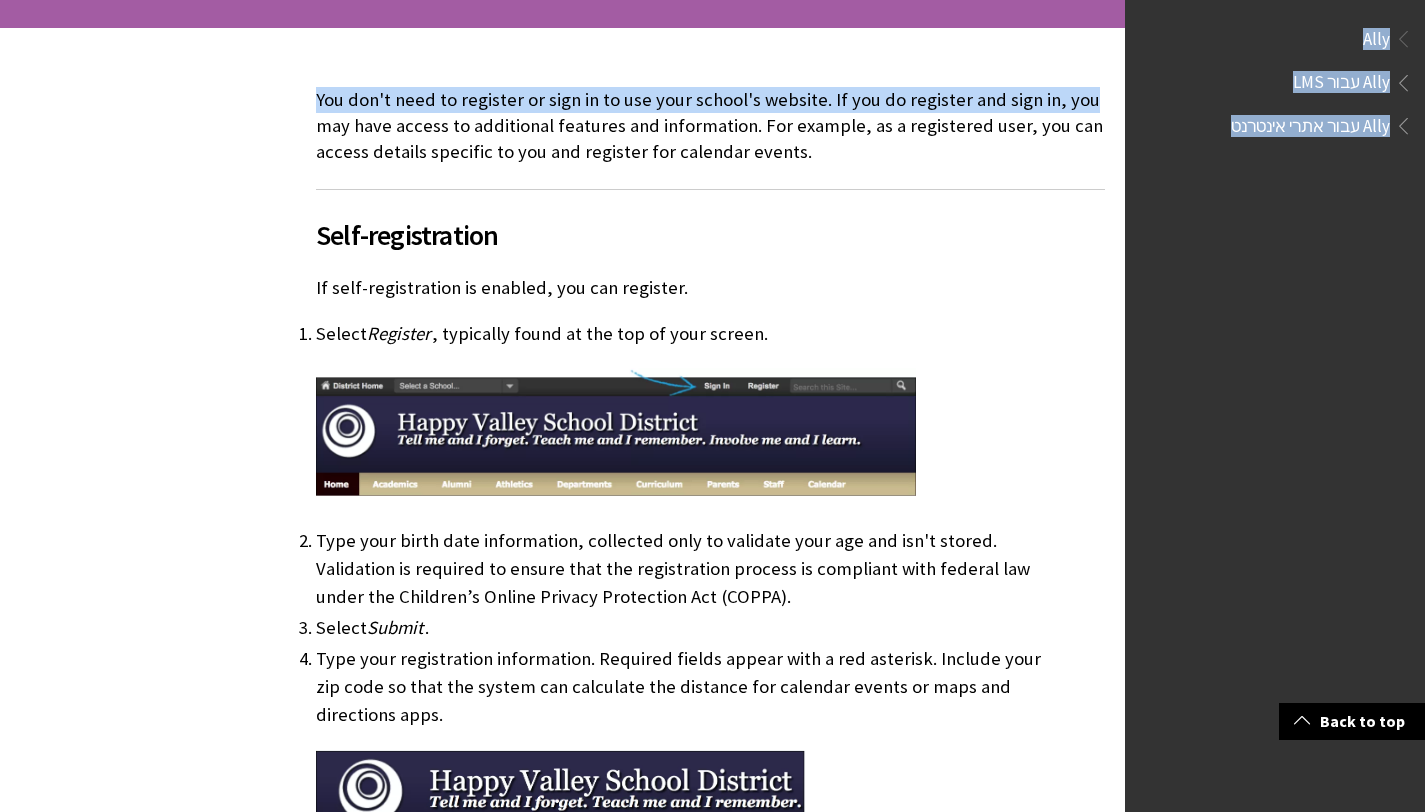 drag, startPoint x: 1439, startPoint y: 38, endPoint x: 1439, endPoint y: 98, distance: 60 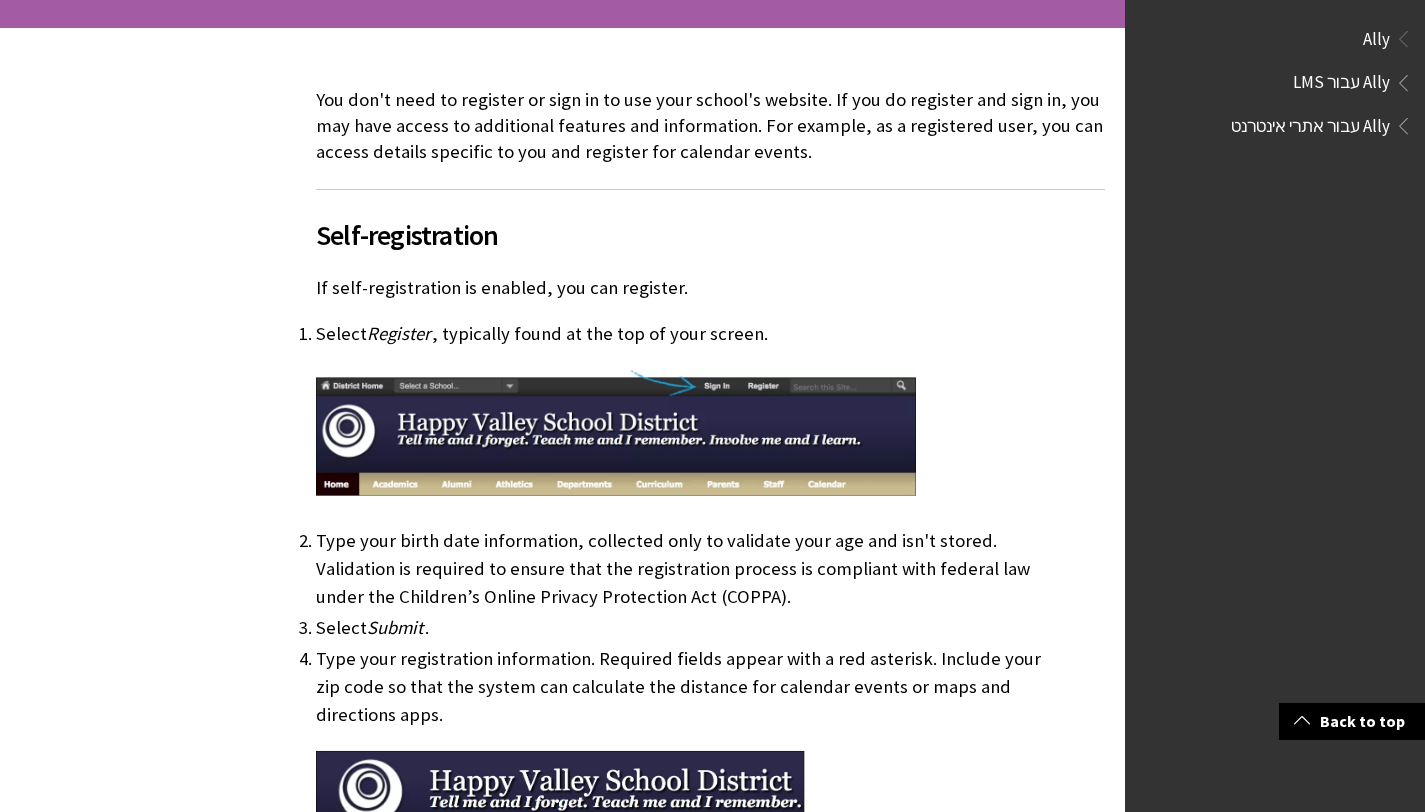 click on "Self-registration" at bounding box center [710, 222] 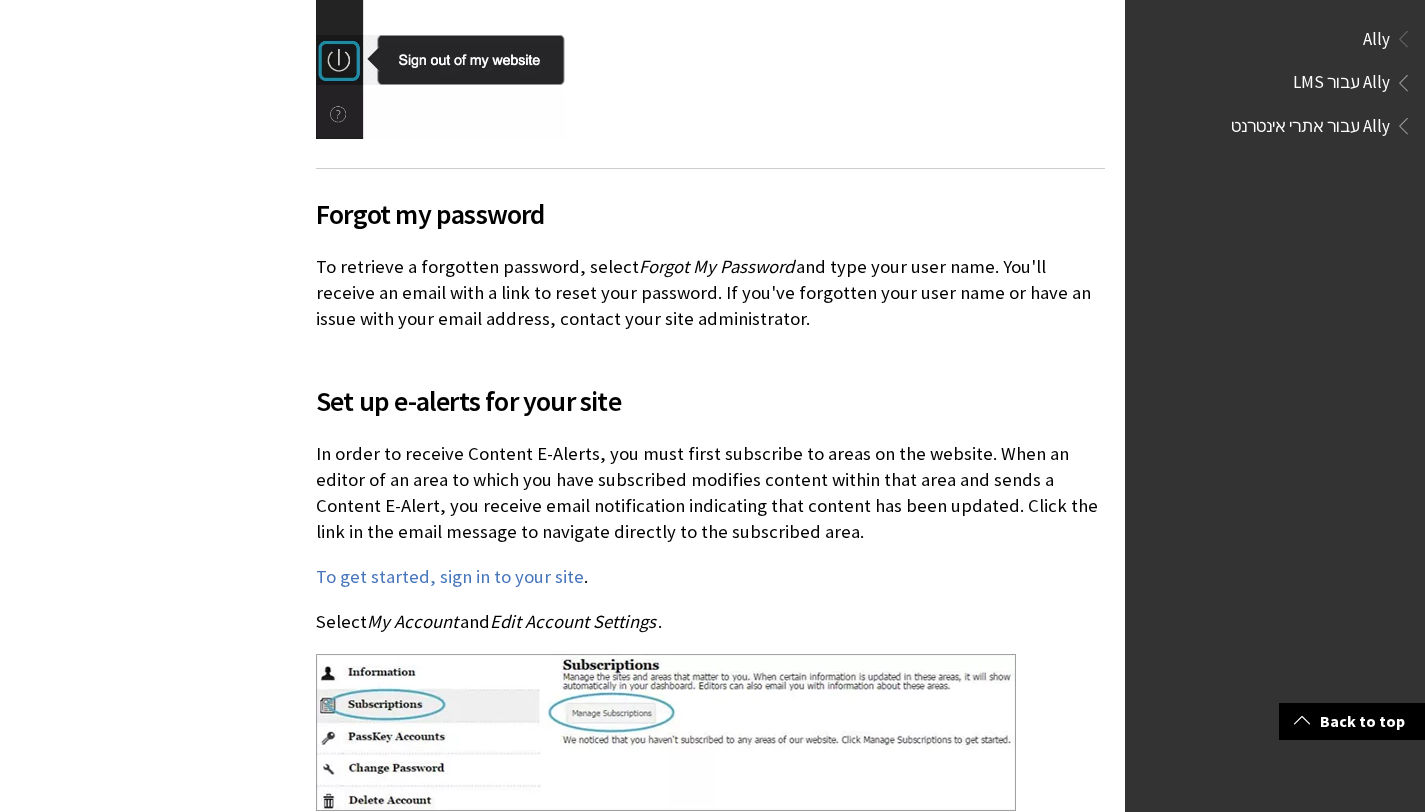 scroll, scrollTop: 3444, scrollLeft: 0, axis: vertical 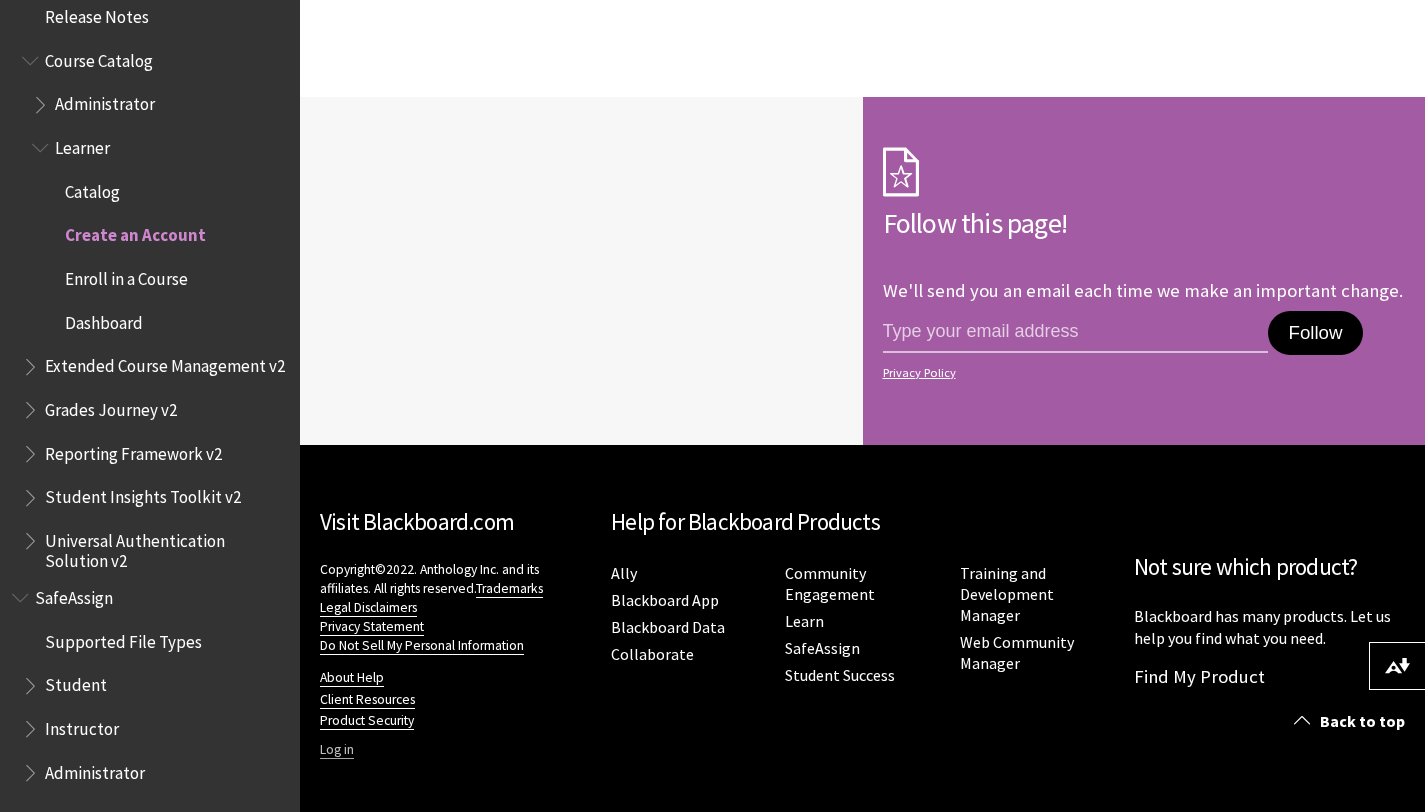 click on "Log in" at bounding box center (337, 750) 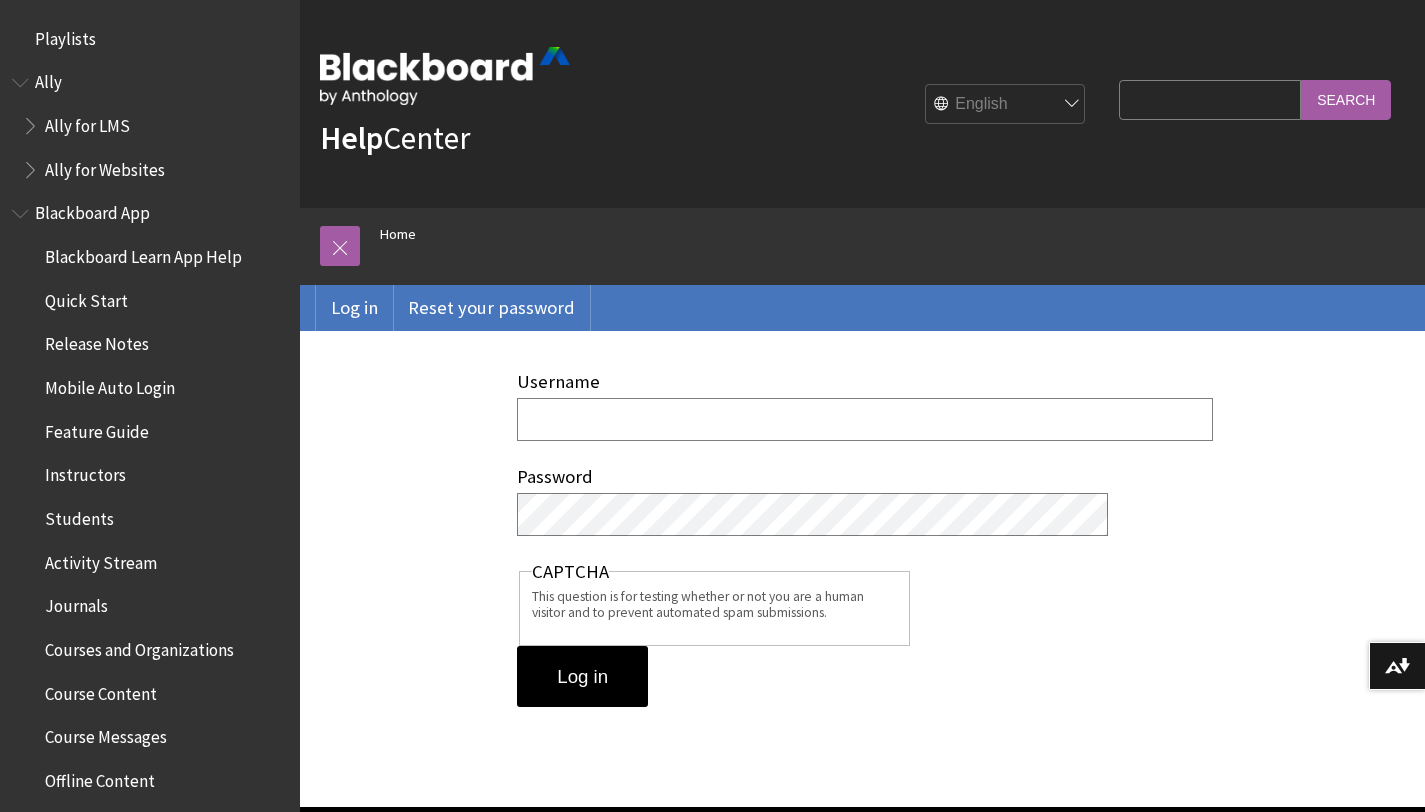 scroll, scrollTop: 0, scrollLeft: 0, axis: both 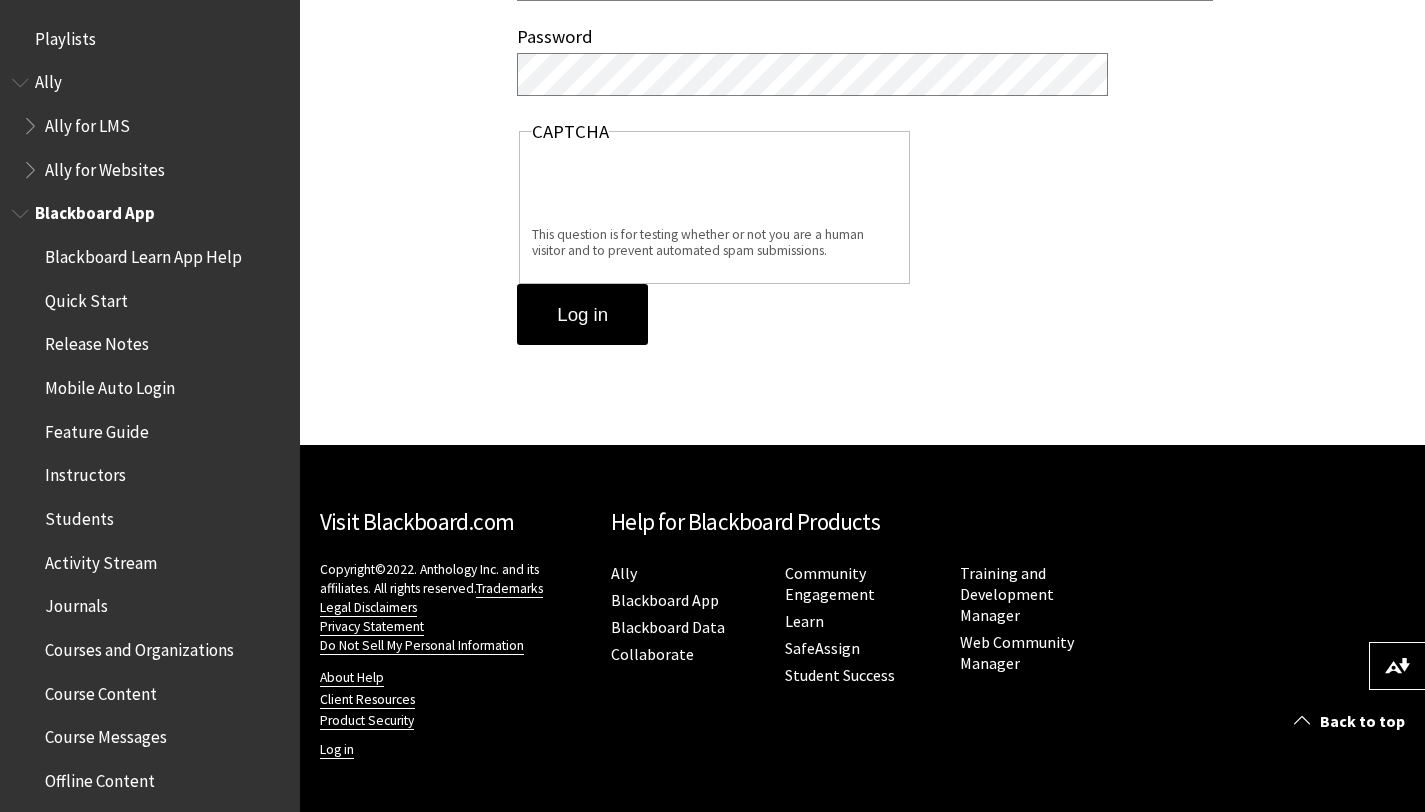 click on "Quick Start" at bounding box center [86, 297] 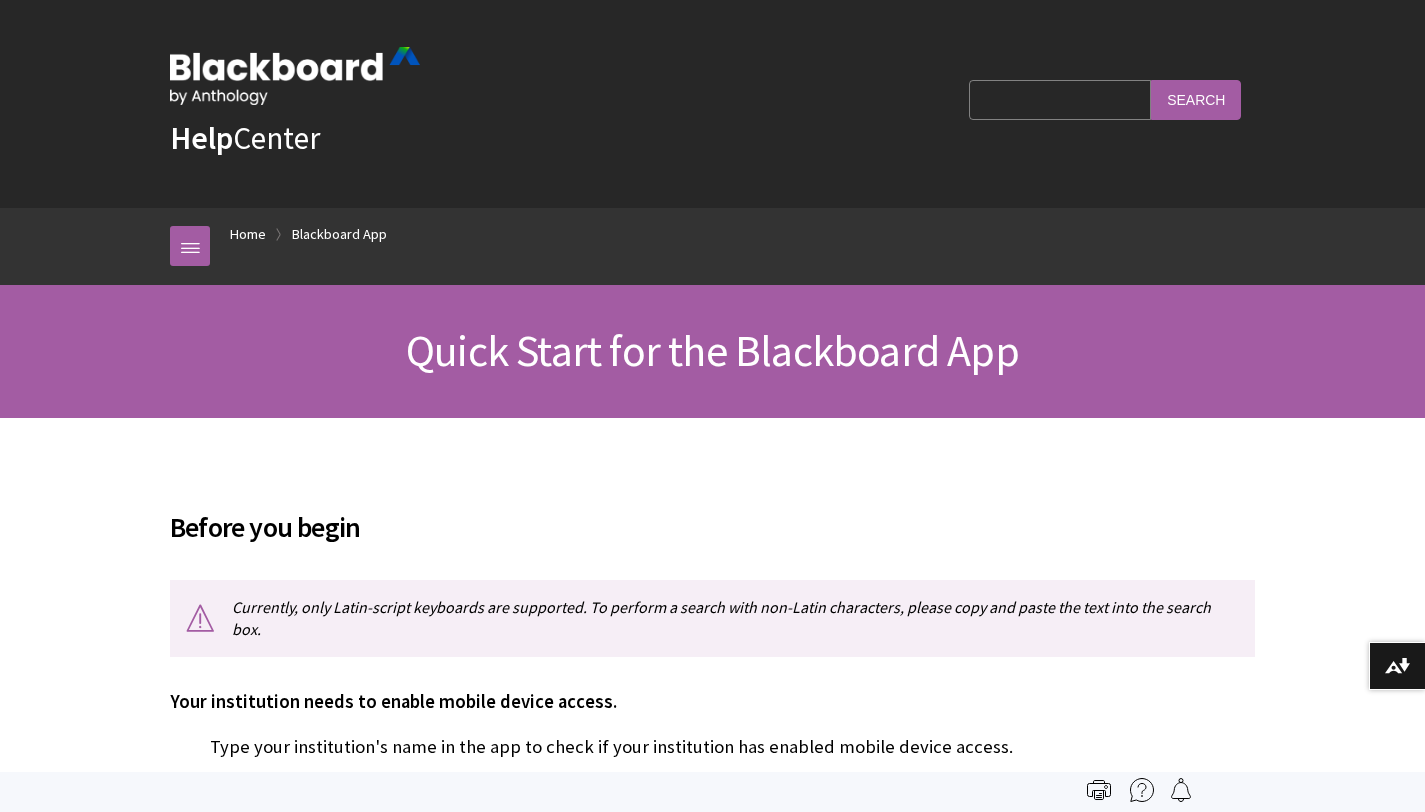 scroll, scrollTop: 0, scrollLeft: 0, axis: both 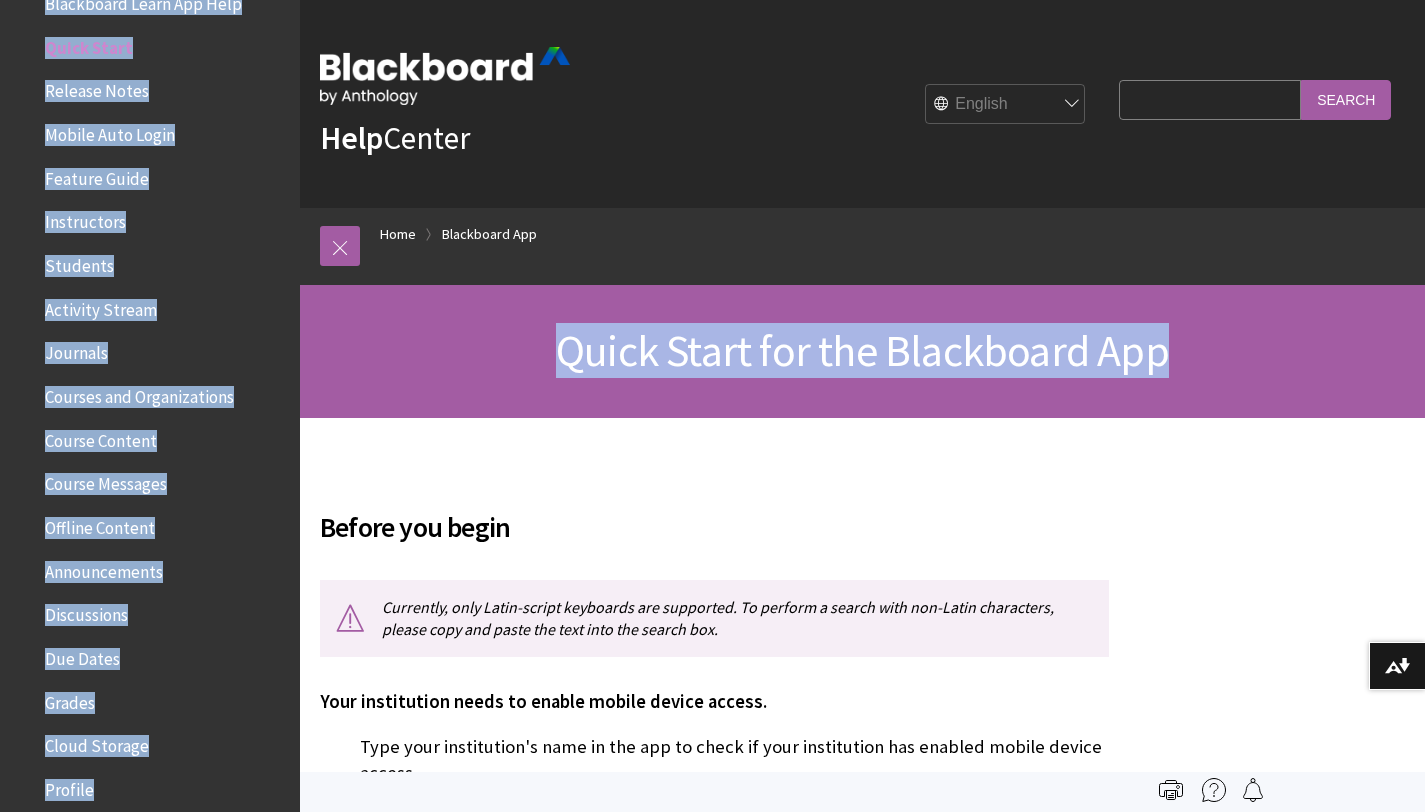 drag, startPoint x: 1439, startPoint y: 235, endPoint x: 1421, endPoint y: -4, distance: 239.67686 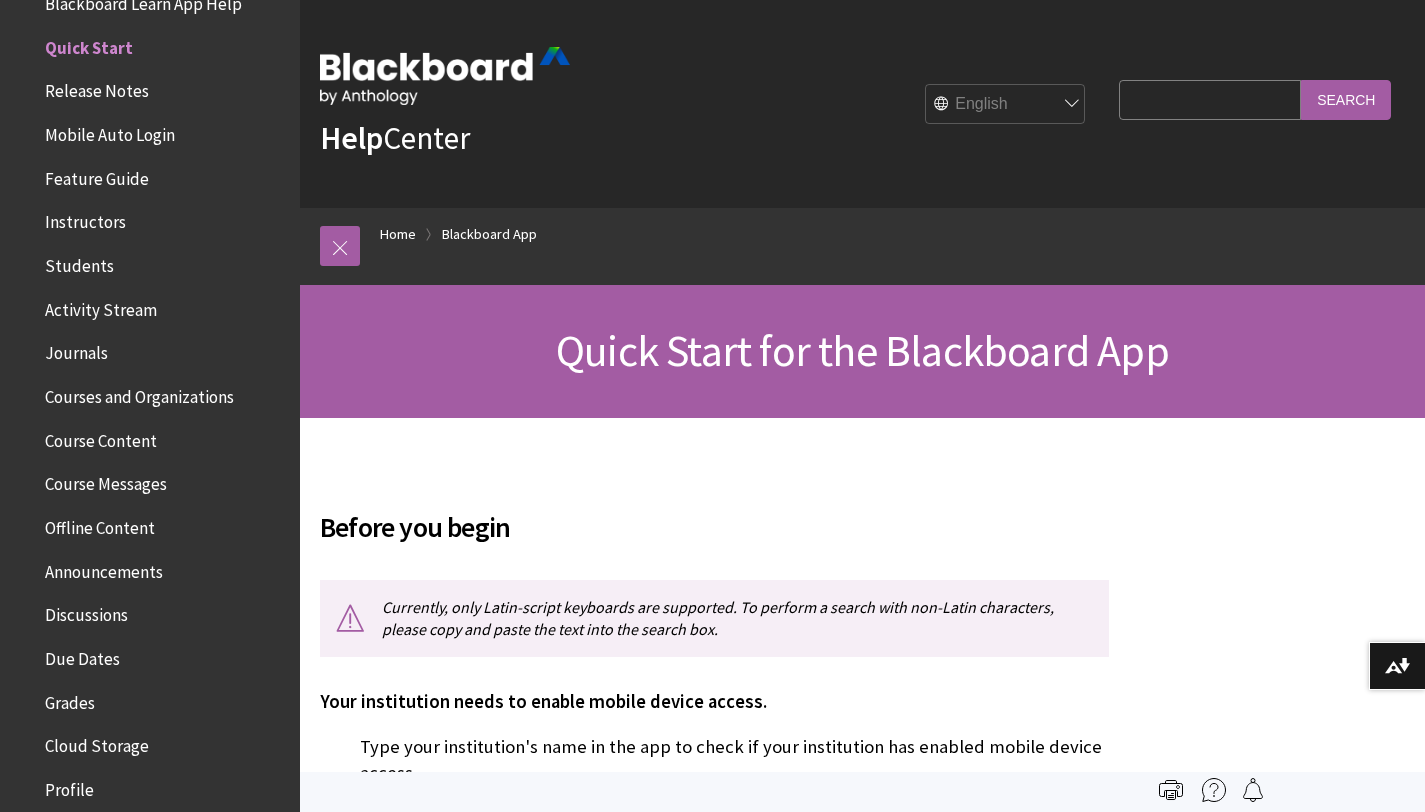 click on "Search Query
Search" at bounding box center [1250, 104] 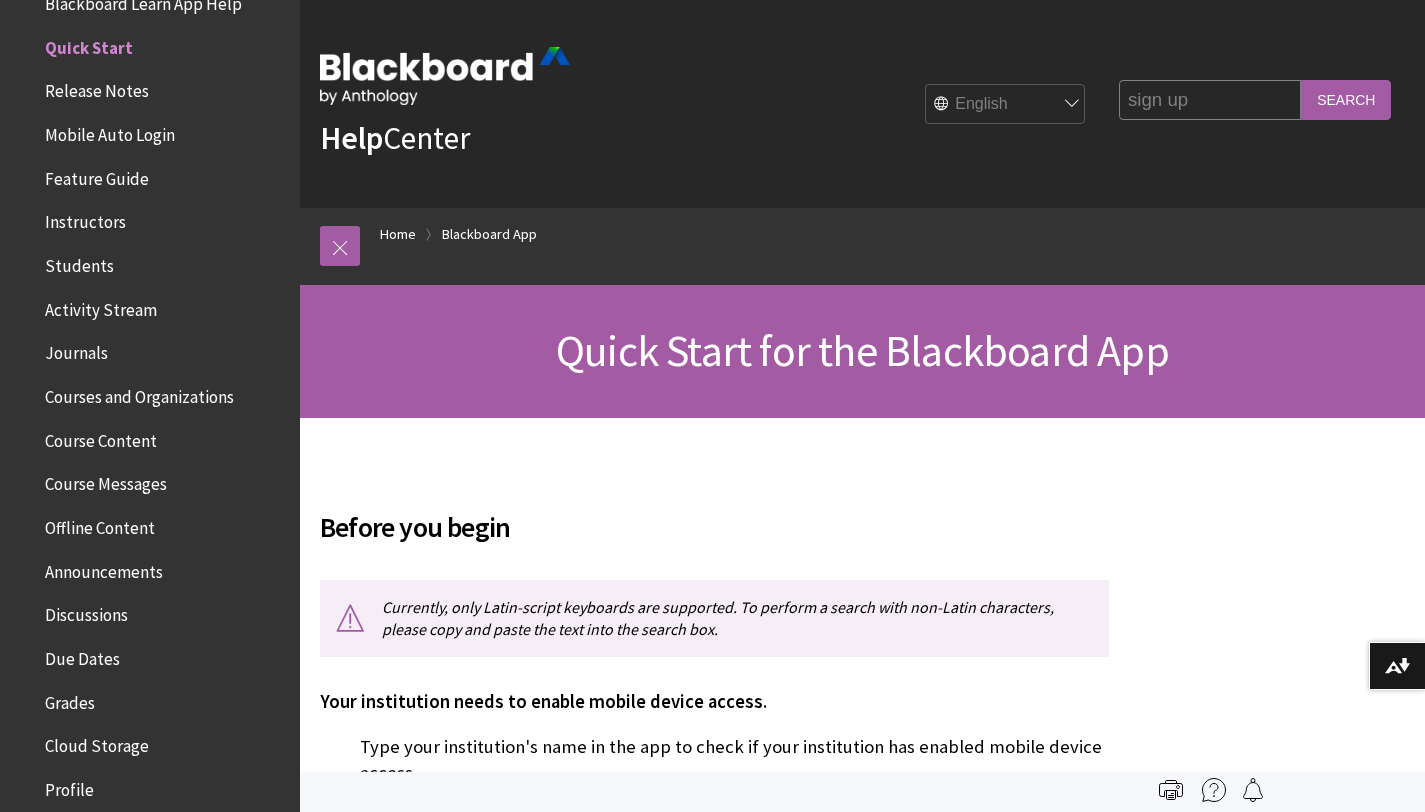 type on "sign up" 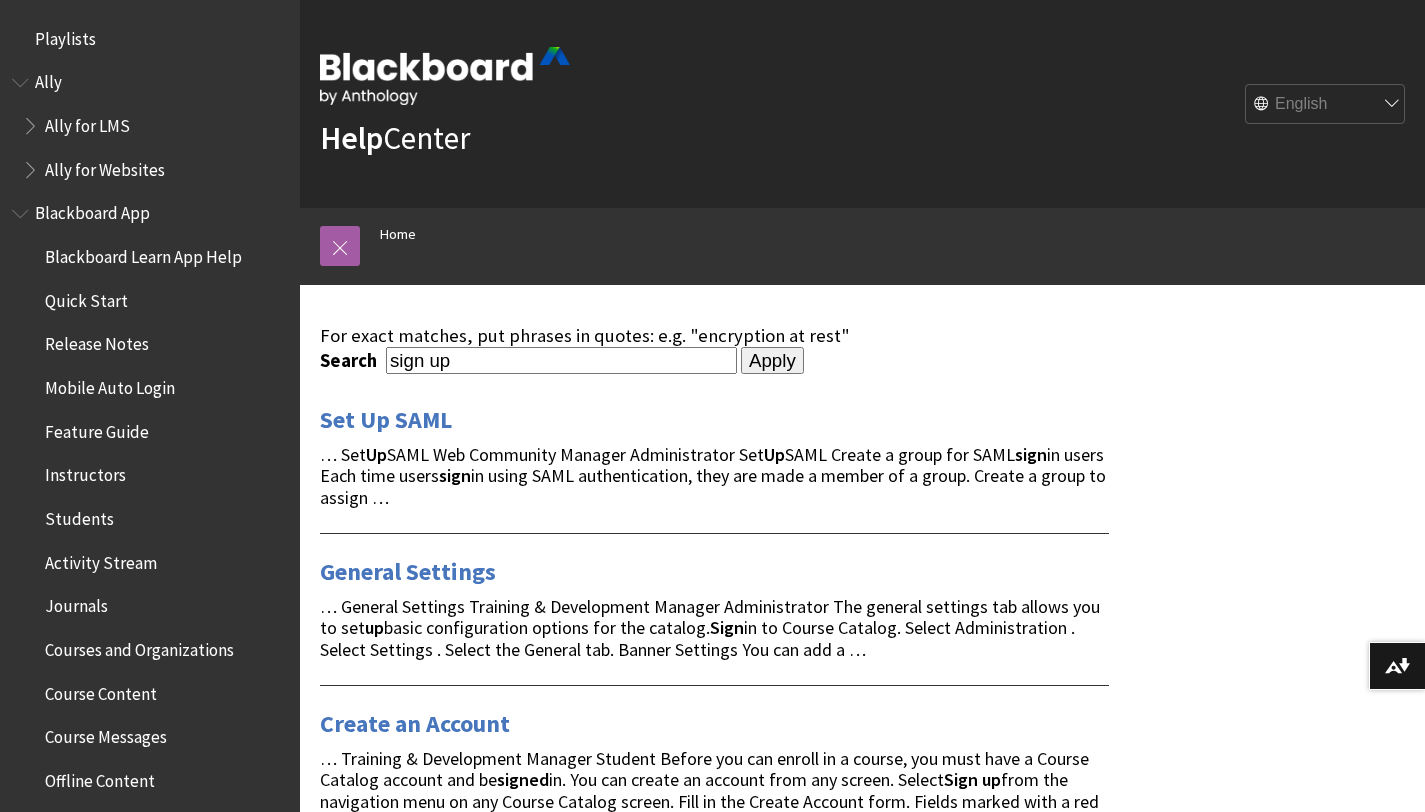 scroll, scrollTop: 0, scrollLeft: 0, axis: both 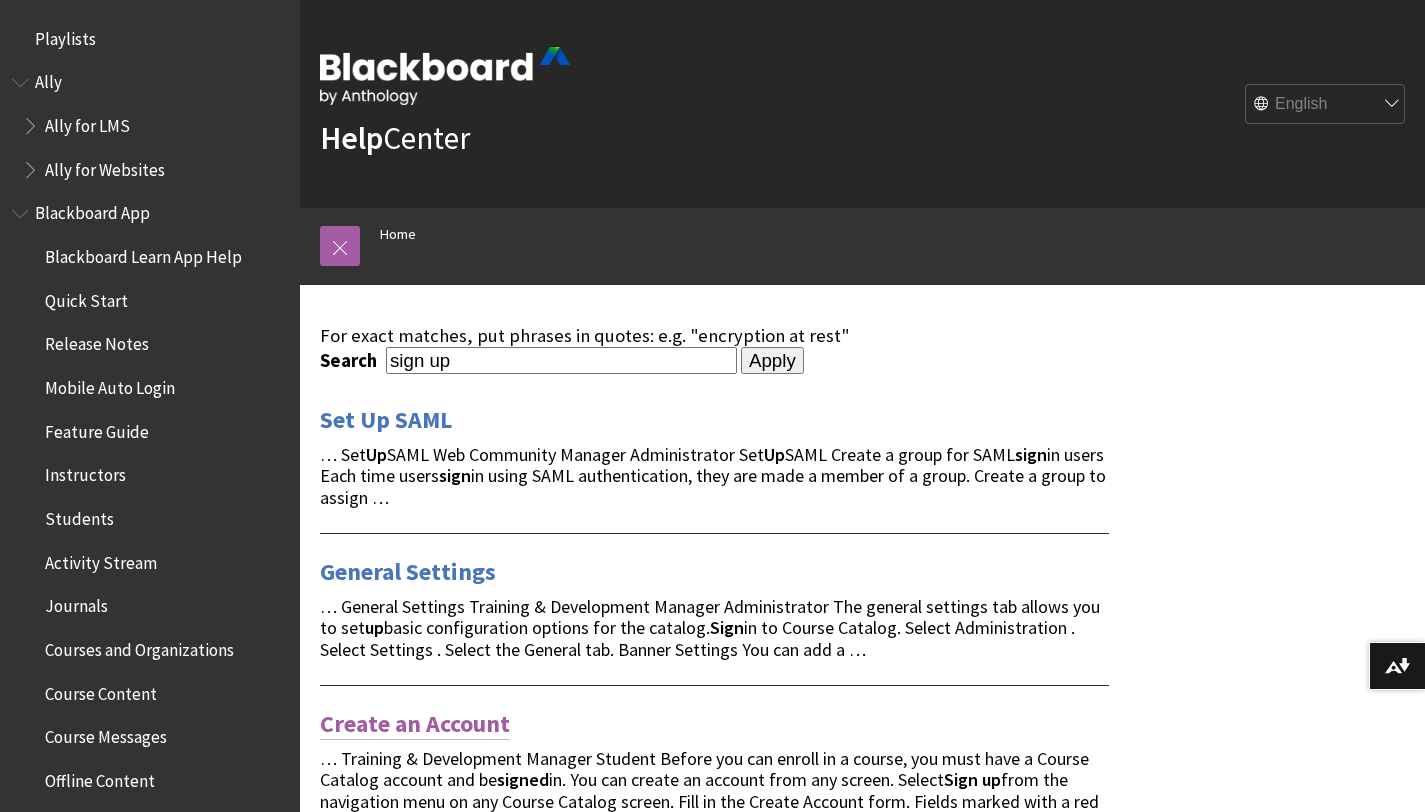 click on "Create an Account" at bounding box center [415, 724] 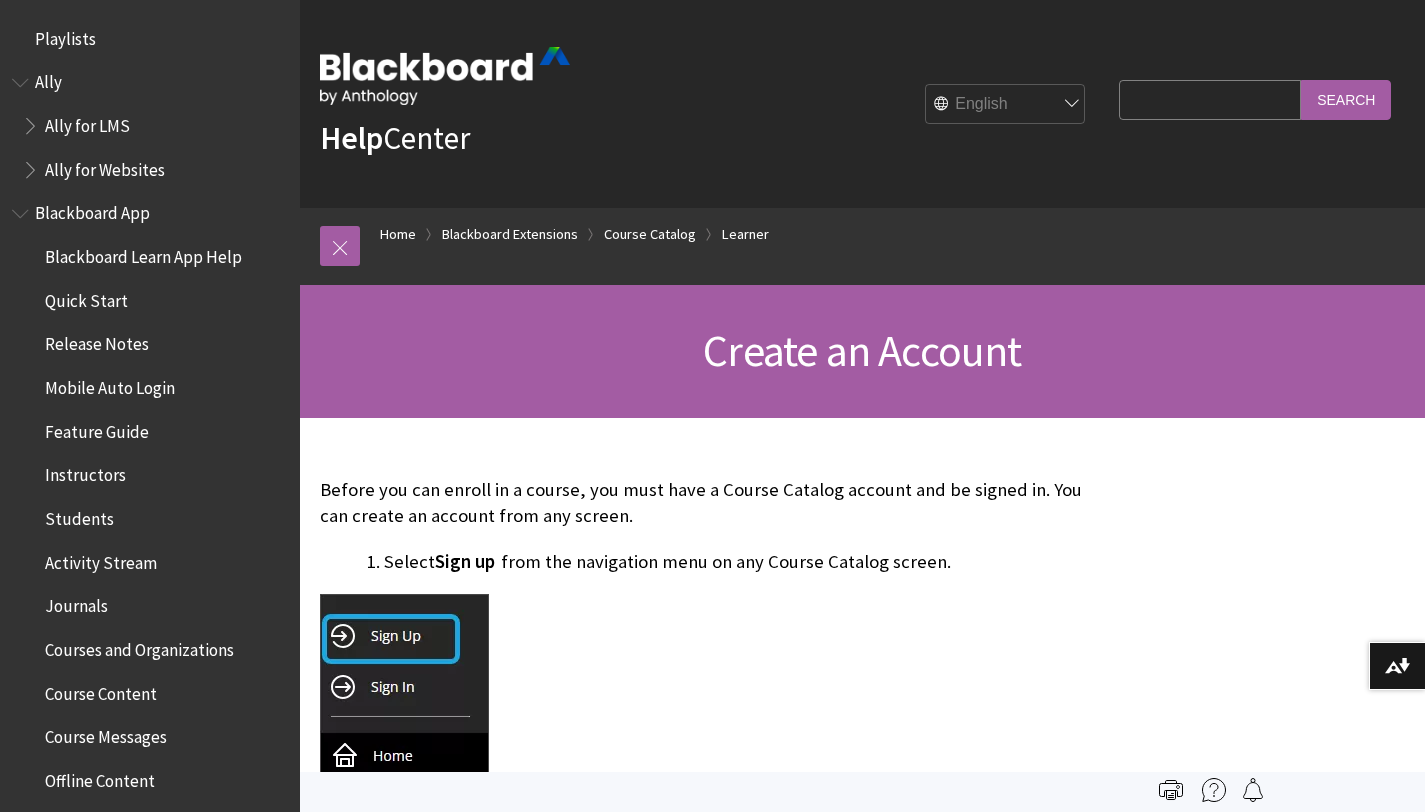 scroll, scrollTop: 0, scrollLeft: 0, axis: both 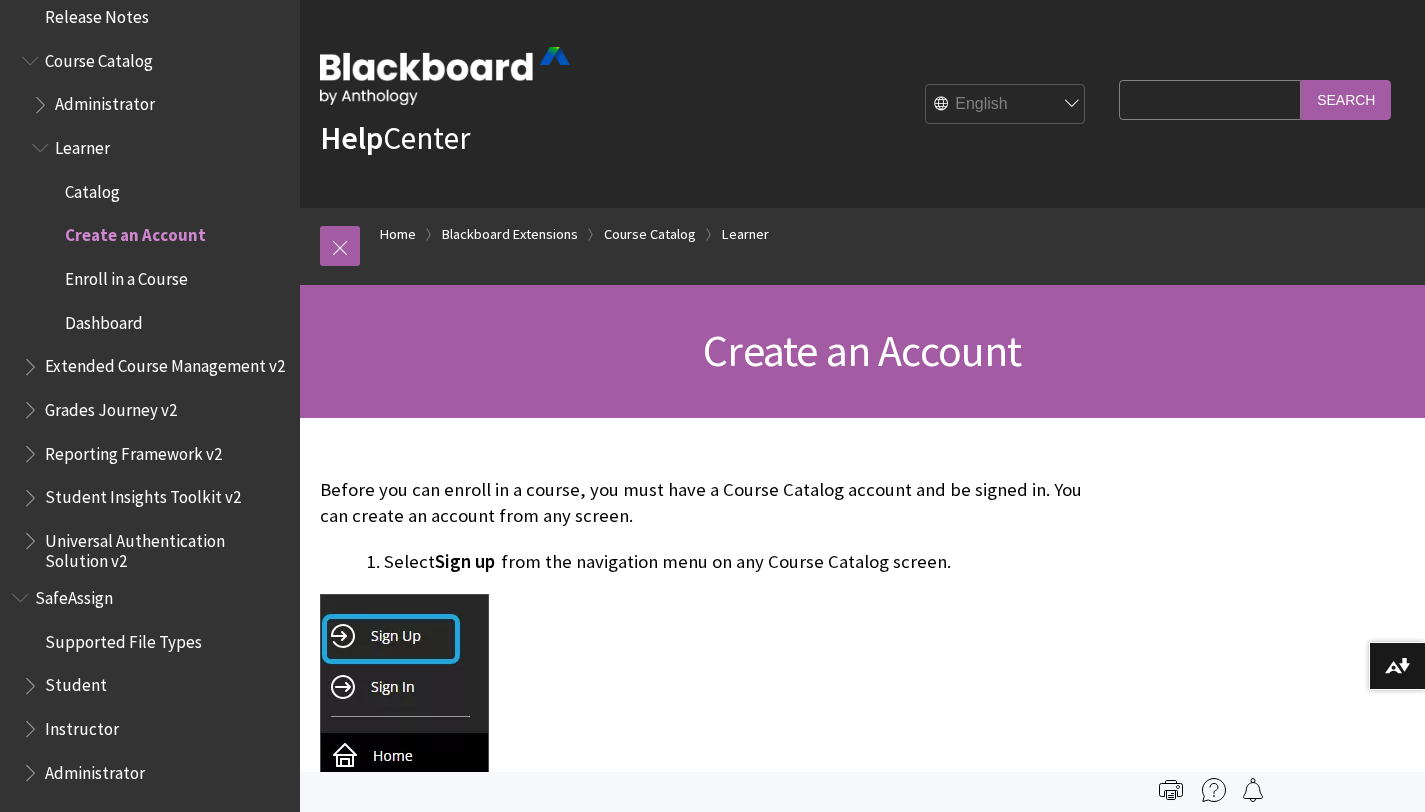click on "Enroll in a Course" at bounding box center [126, 275] 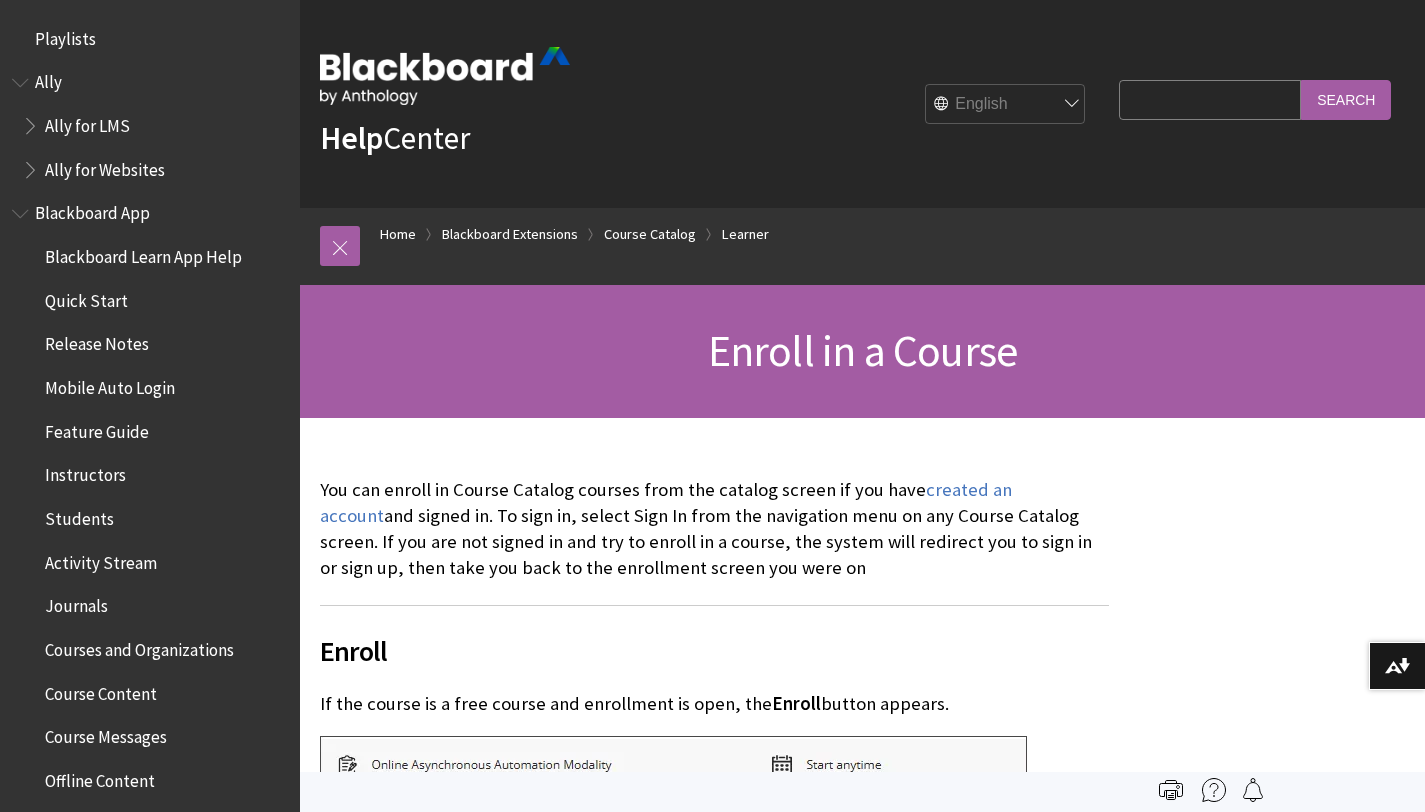 scroll, scrollTop: 0, scrollLeft: 0, axis: both 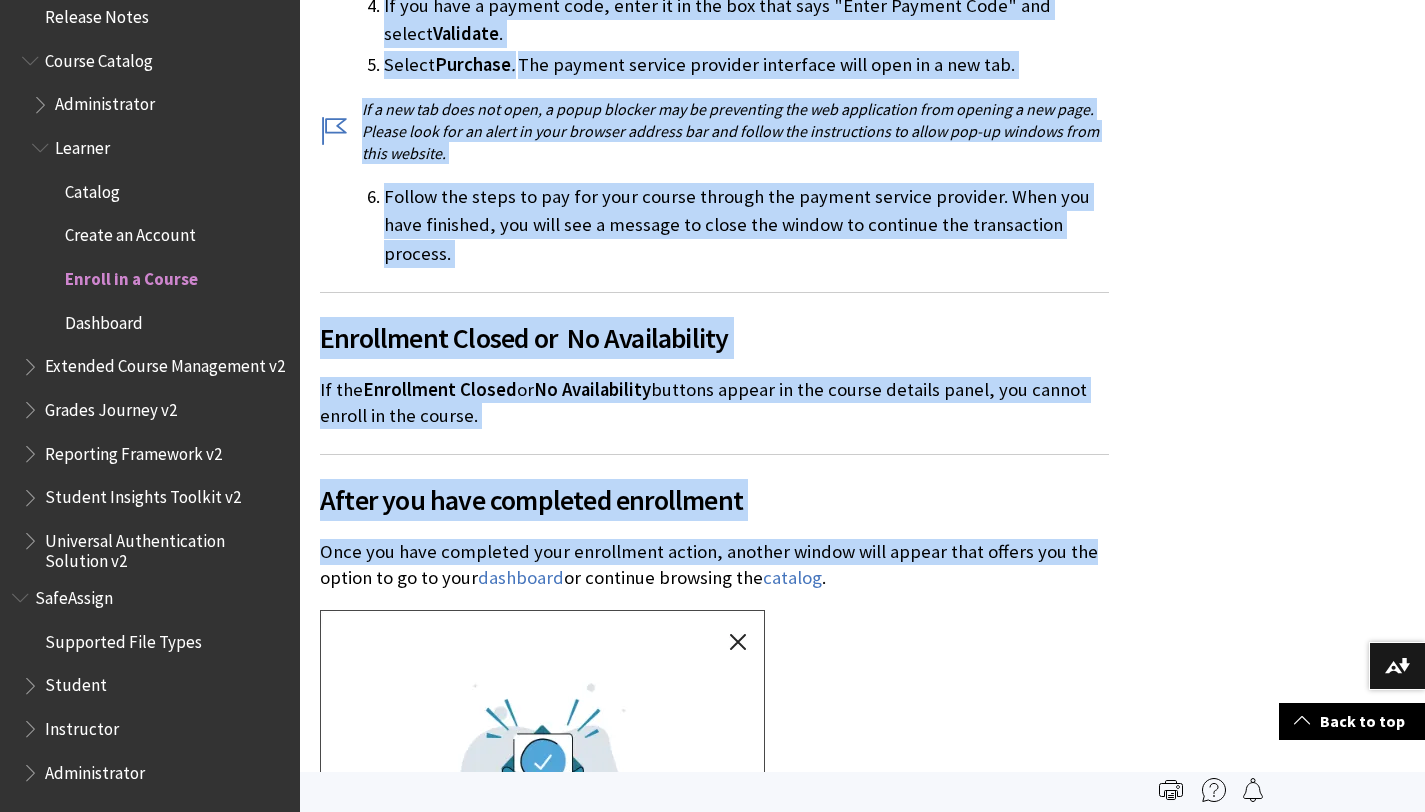 drag, startPoint x: 1439, startPoint y: 47, endPoint x: 1439, endPoint y: 492, distance: 445 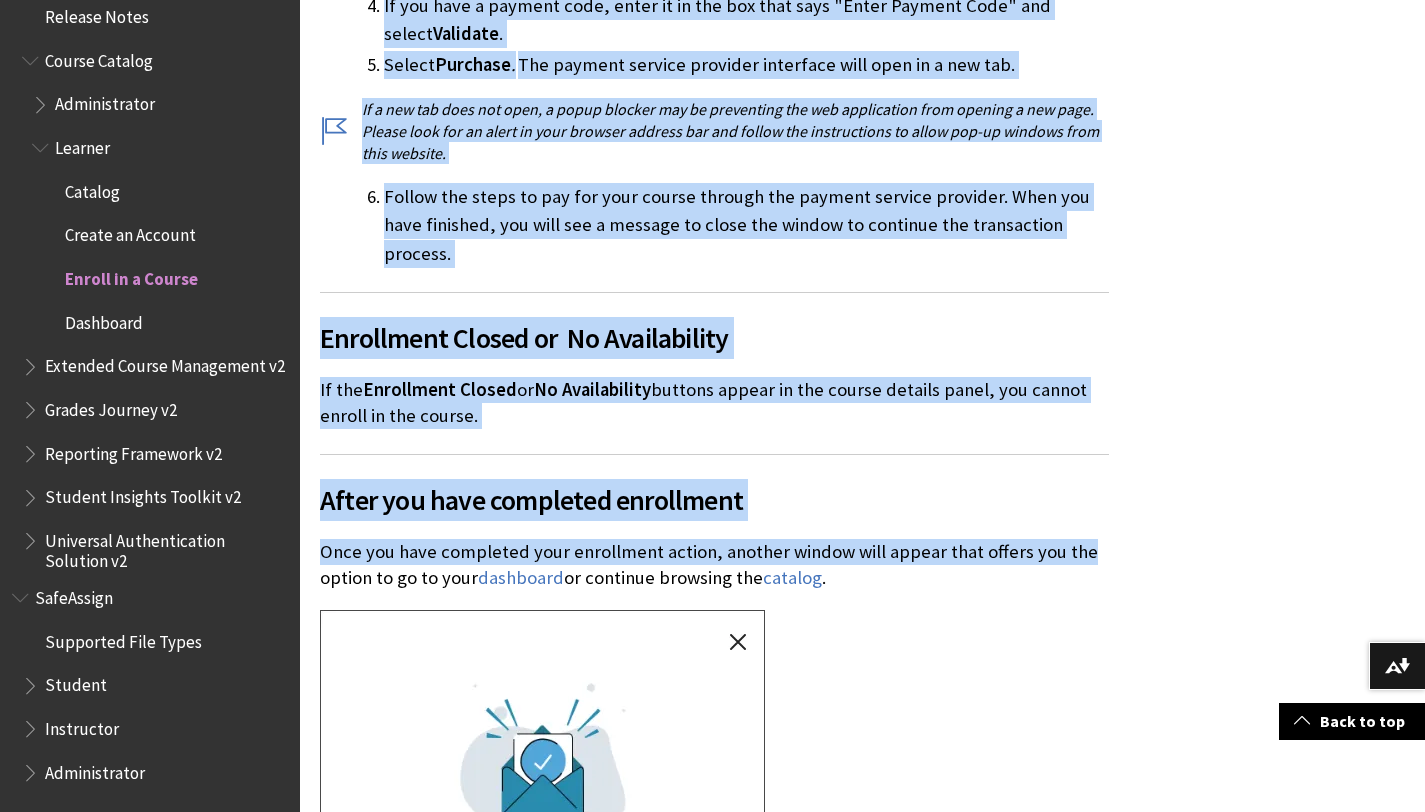 scroll, scrollTop: 2243, scrollLeft: 0, axis: vertical 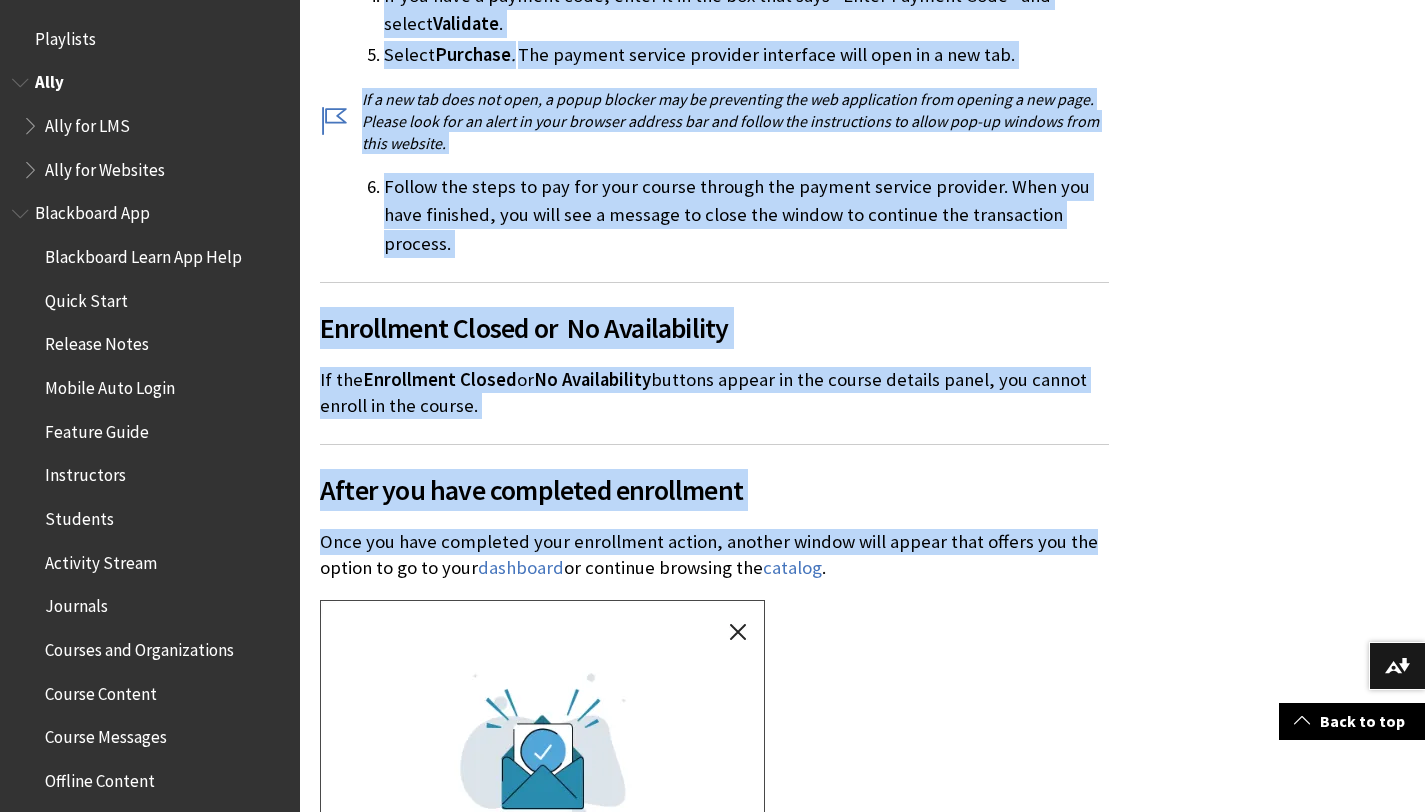 click on "Ally" at bounding box center (49, 79) 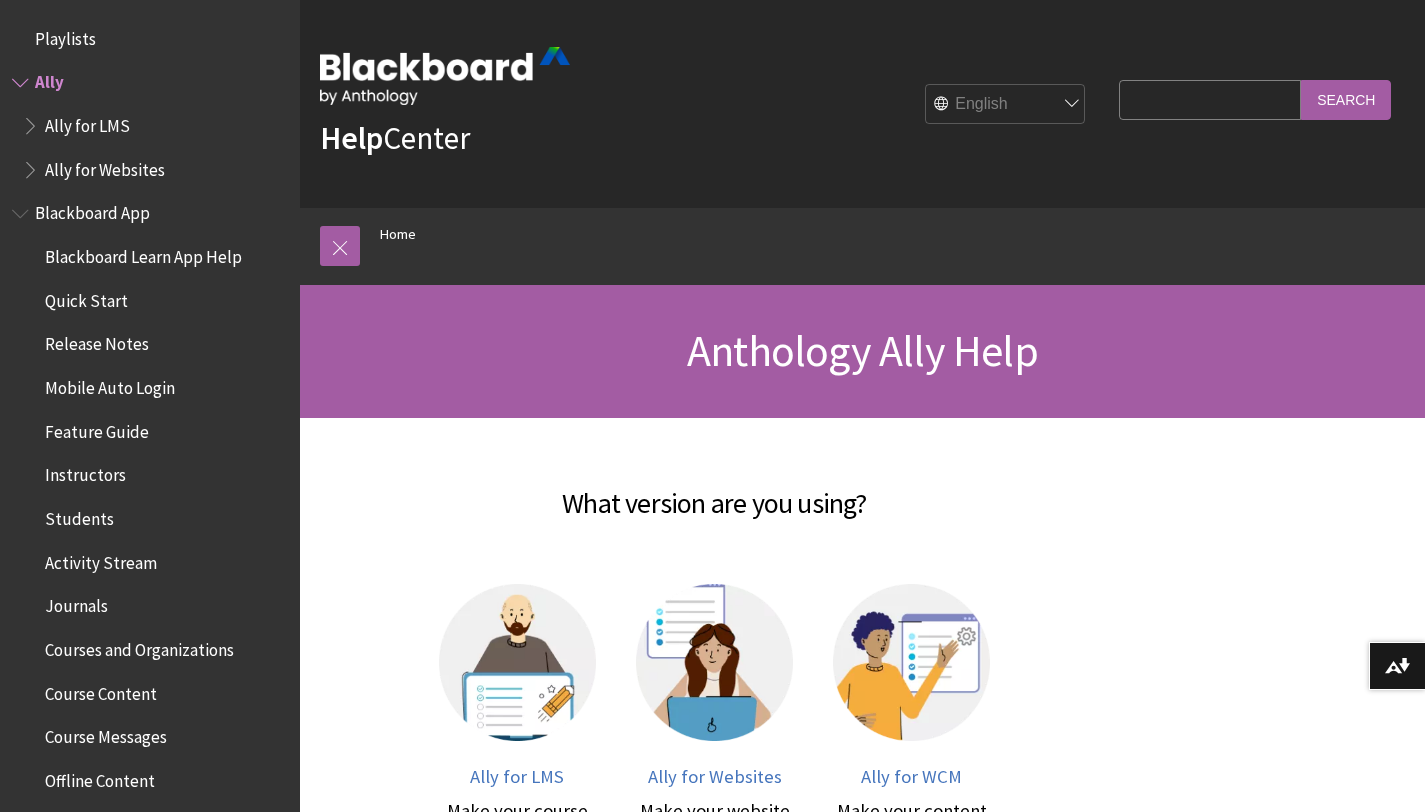 scroll, scrollTop: 0, scrollLeft: 0, axis: both 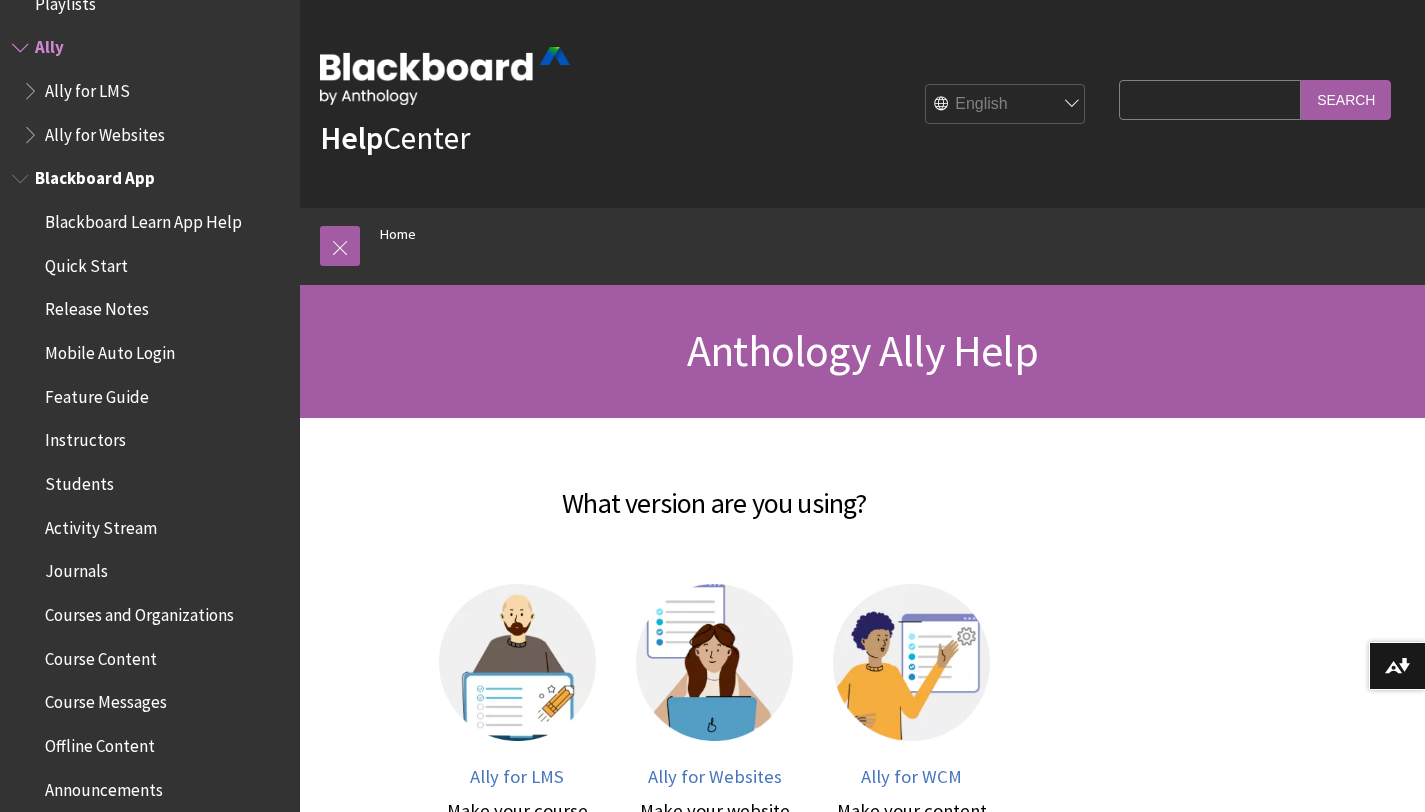 click on "Courses and Organizations" at bounding box center [139, 611] 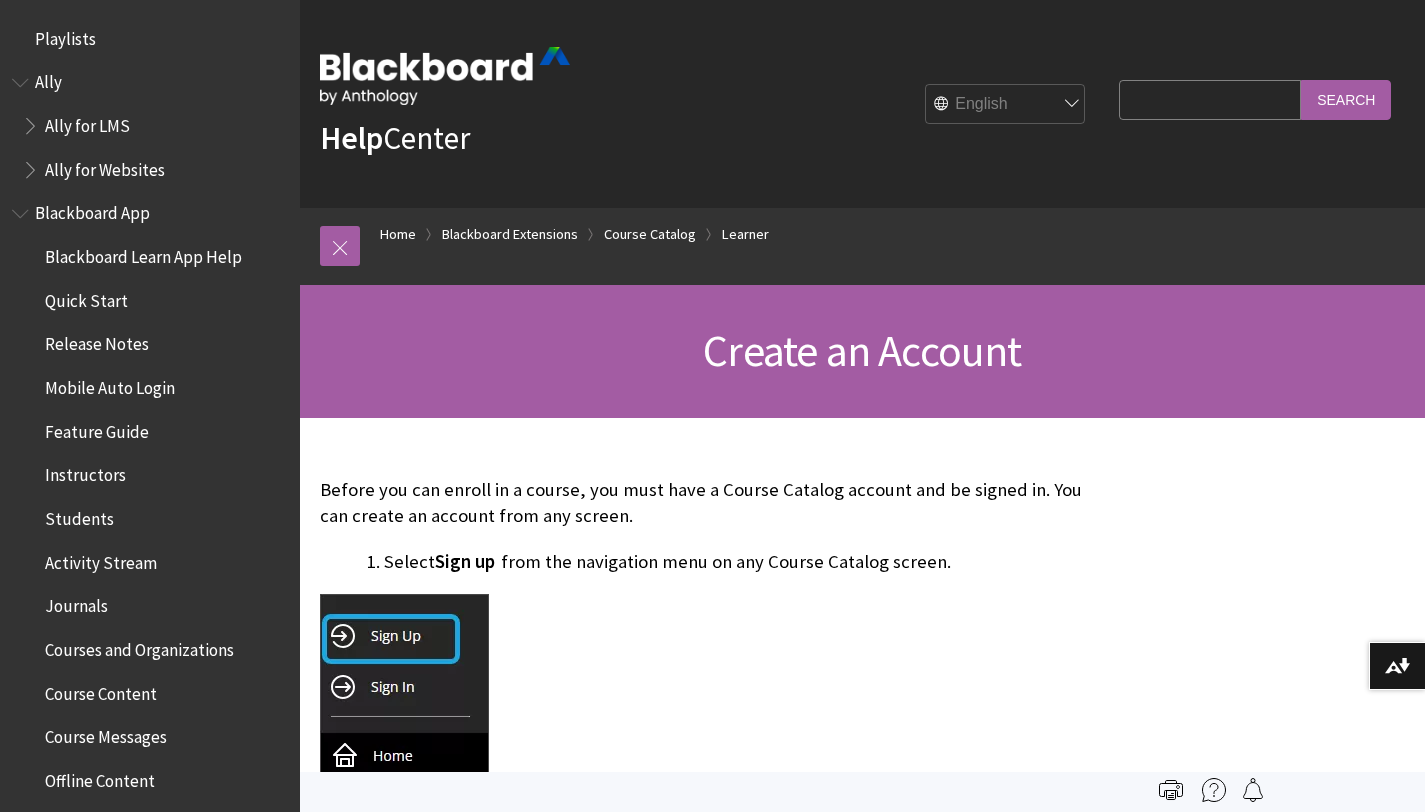 scroll, scrollTop: 1242, scrollLeft: 0, axis: vertical 